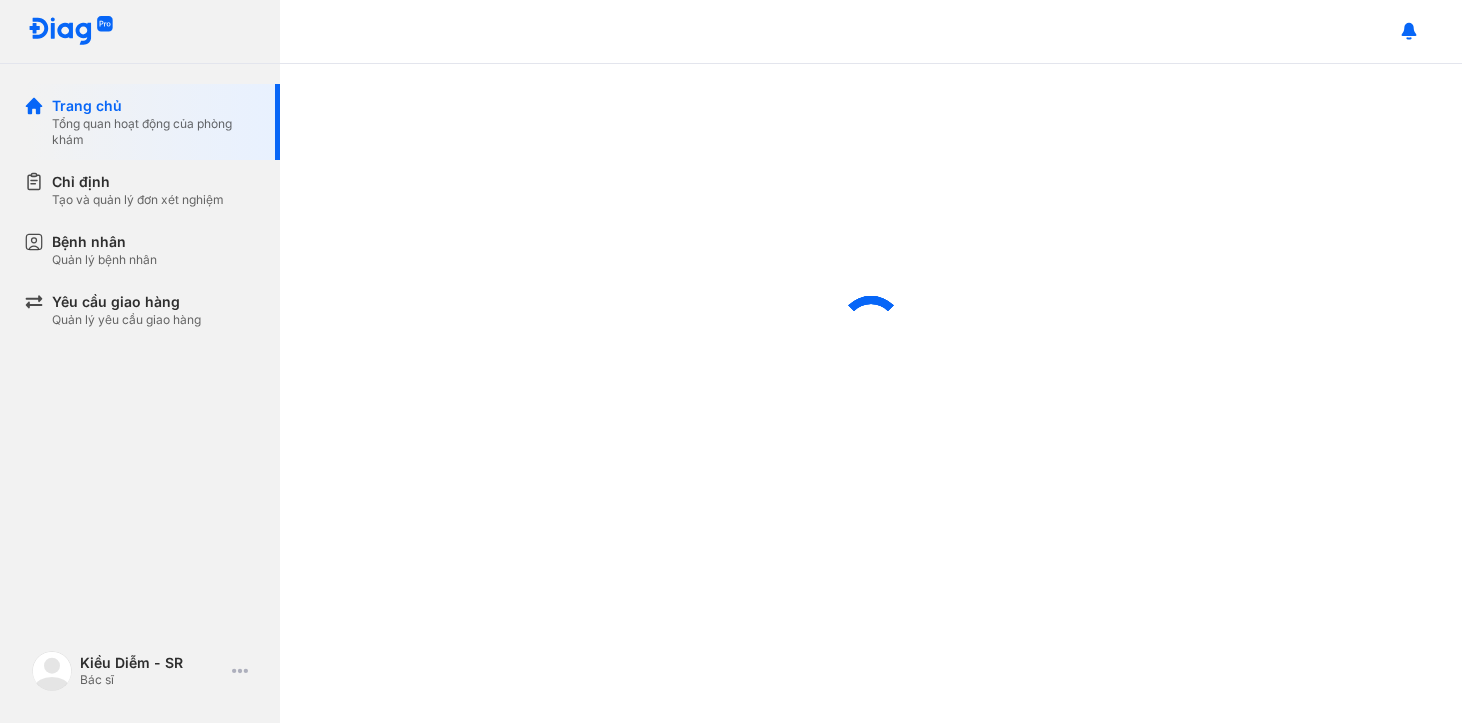 scroll, scrollTop: 0, scrollLeft: 0, axis: both 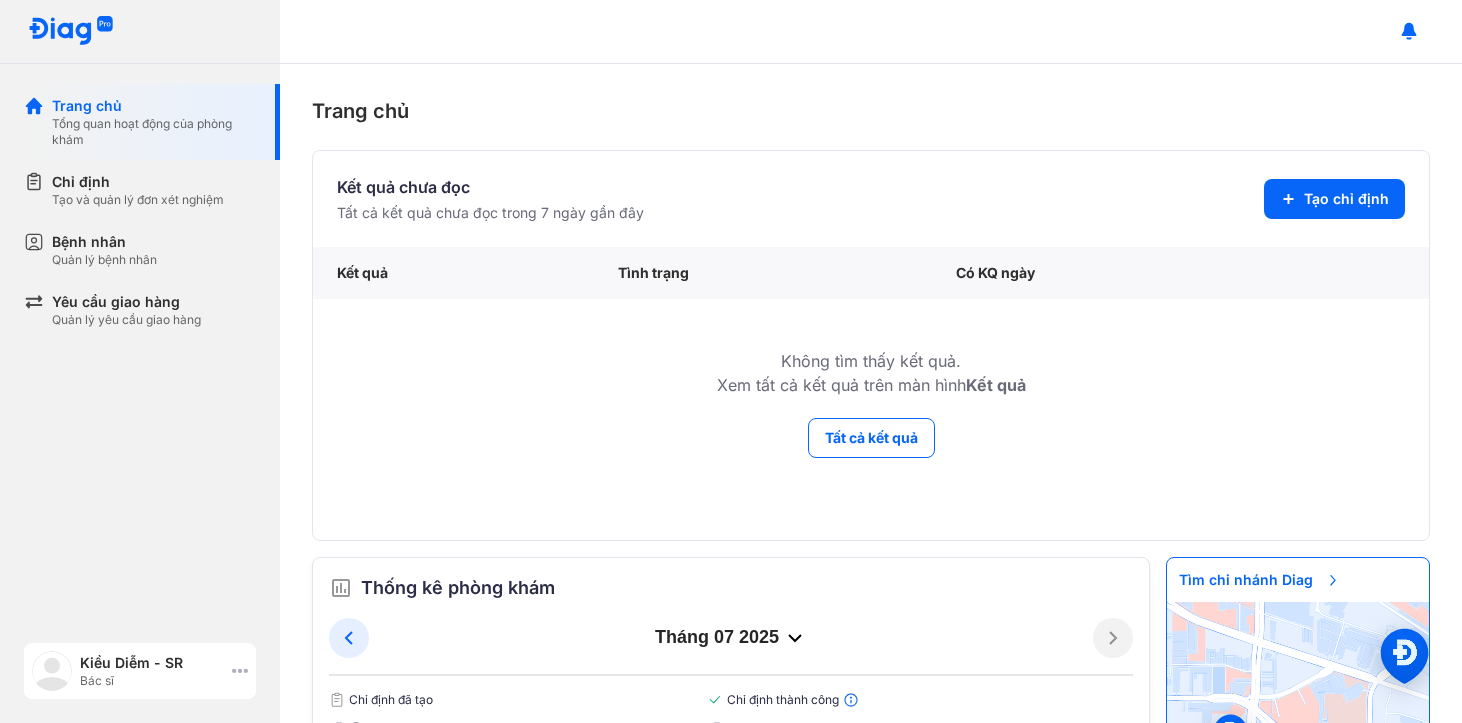 click on "Bác sĩ" at bounding box center (152, 681) 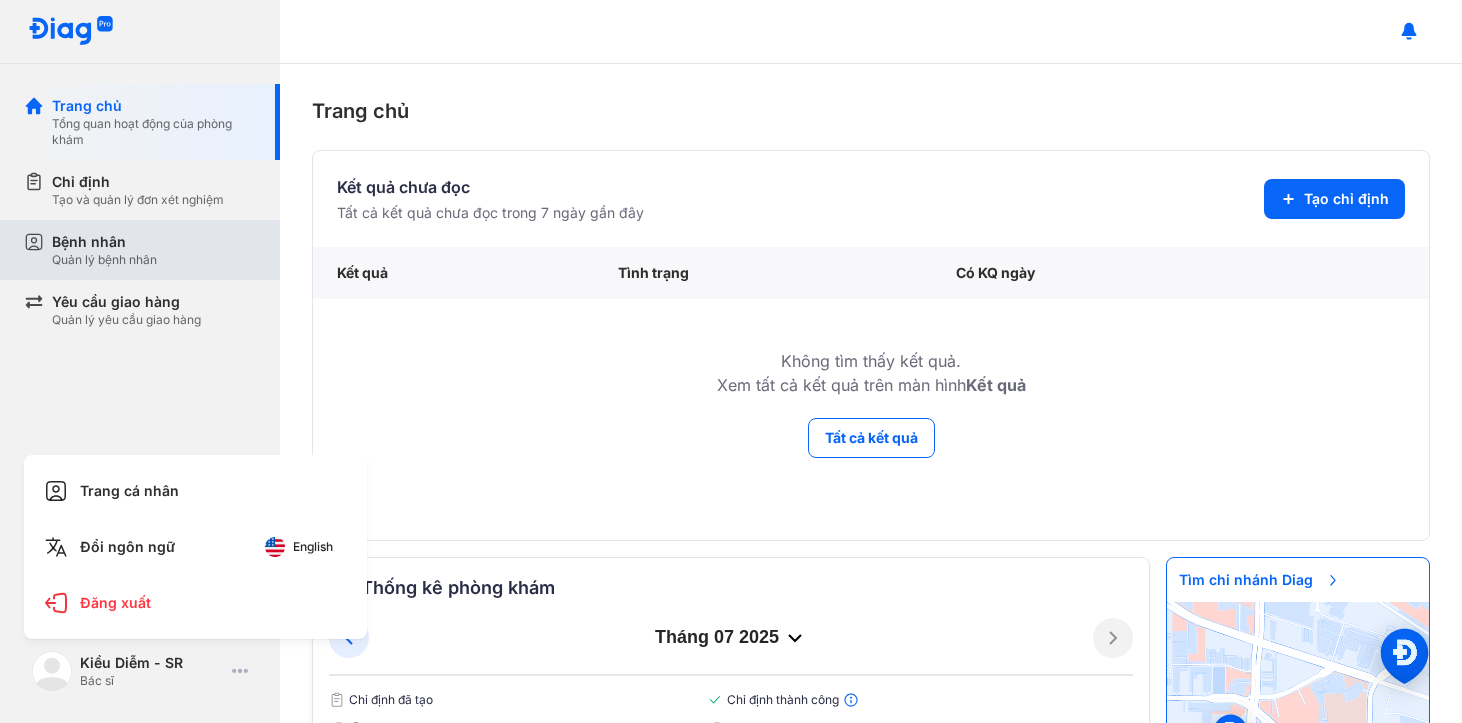 click on "Bệnh nhân" at bounding box center (104, 242) 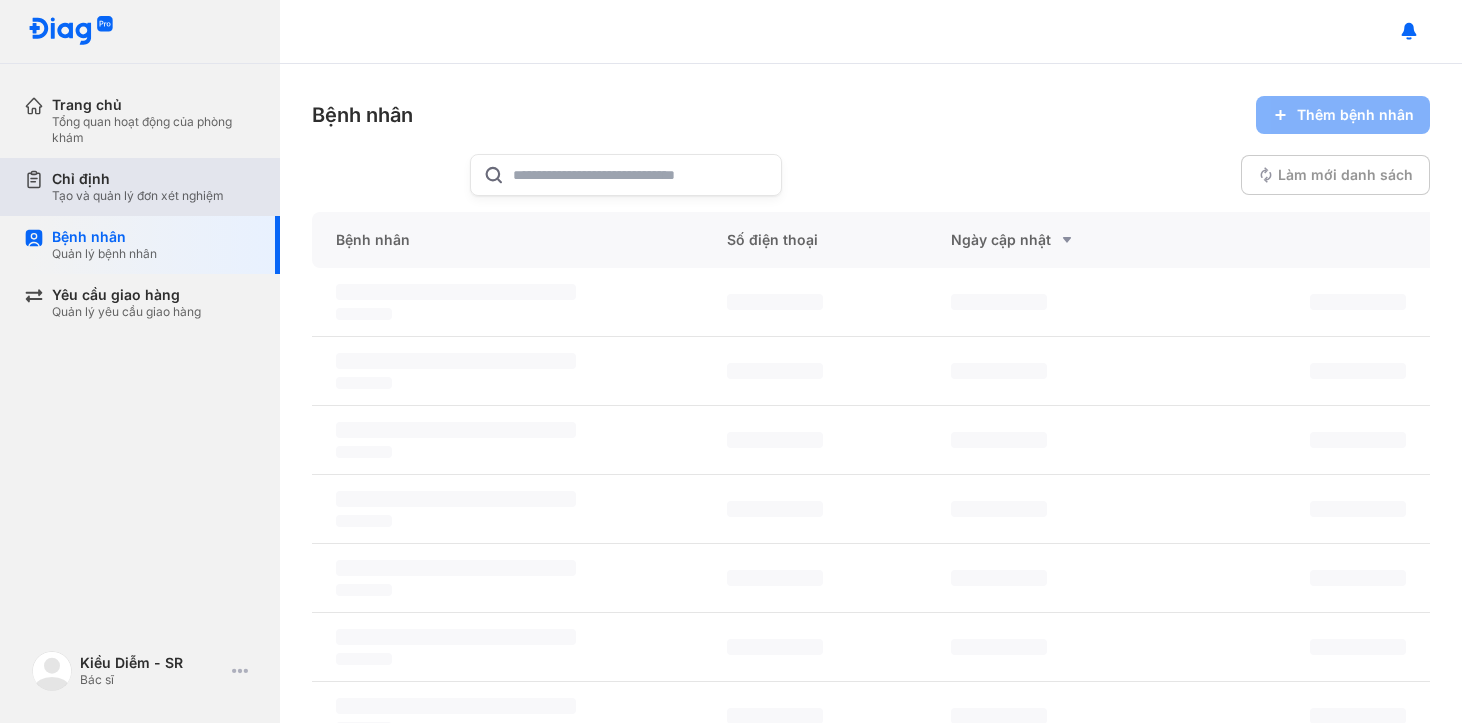 click on "Tạo và quản lý đơn xét nghiệm" at bounding box center [138, 196] 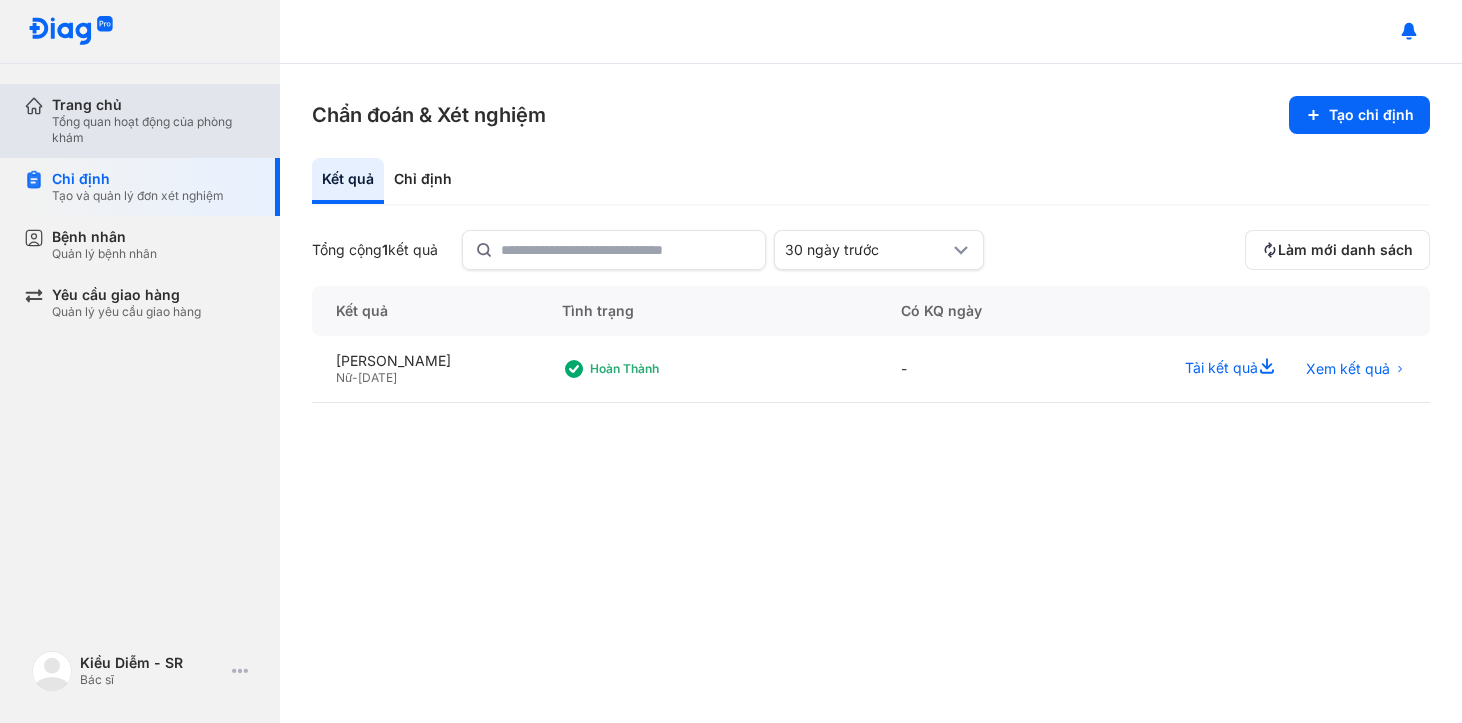 click on "Tổng quan hoạt động của phòng khám" at bounding box center [154, 130] 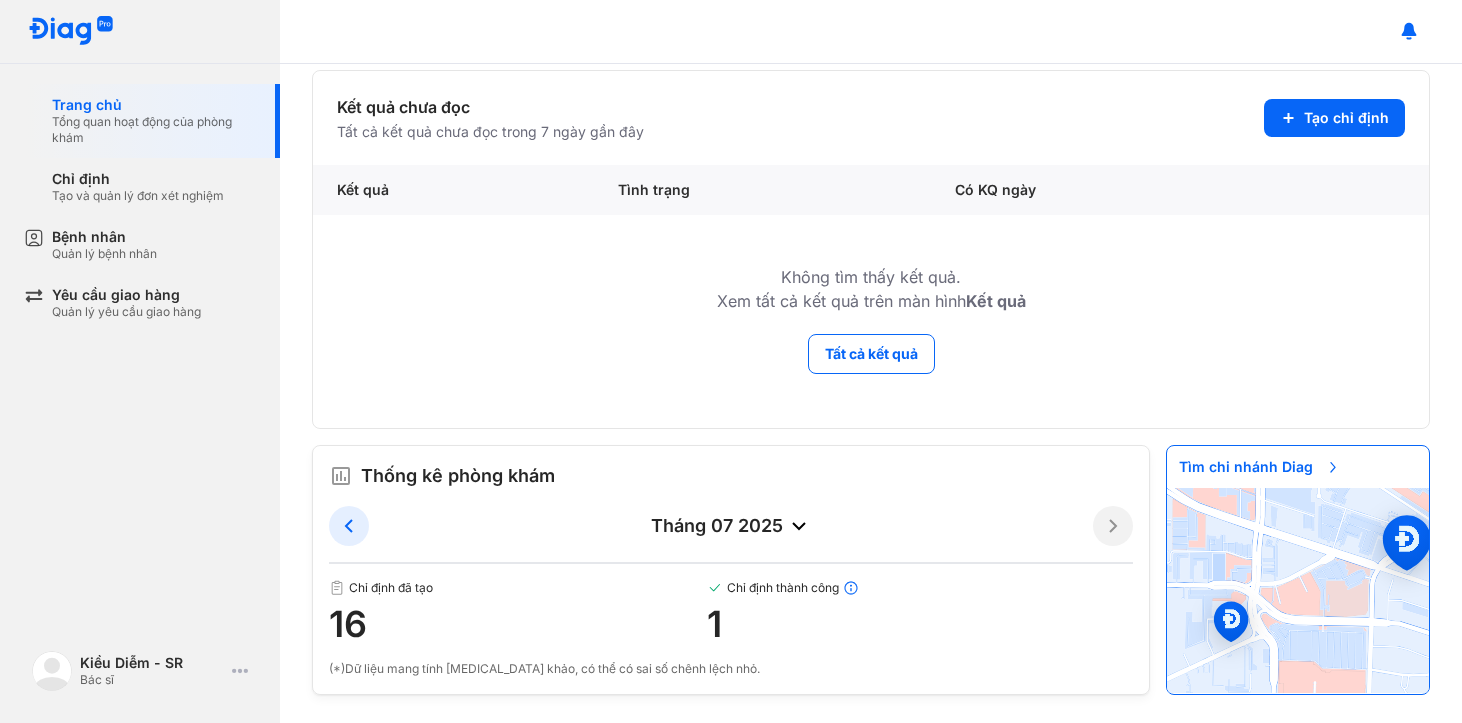 scroll, scrollTop: 84, scrollLeft: 0, axis: vertical 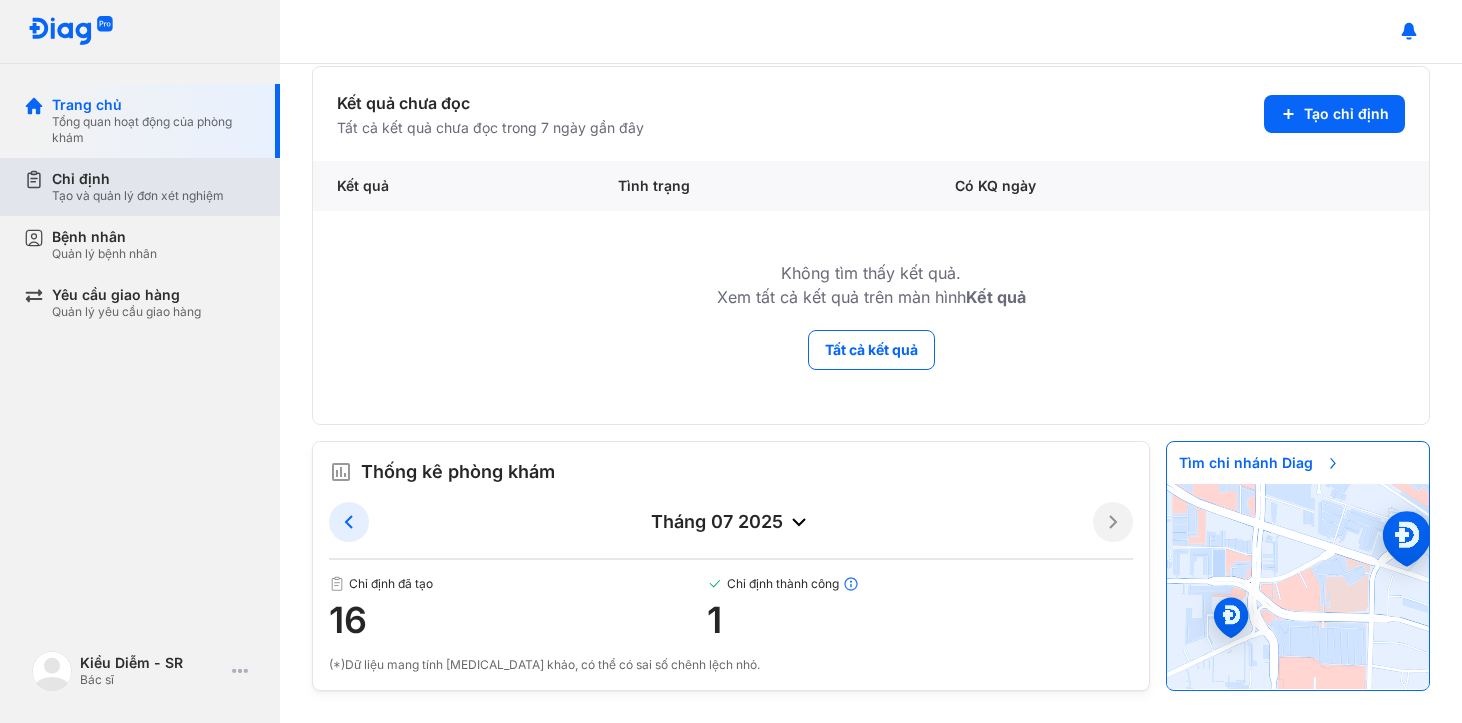 click on "Chỉ định" at bounding box center [138, 179] 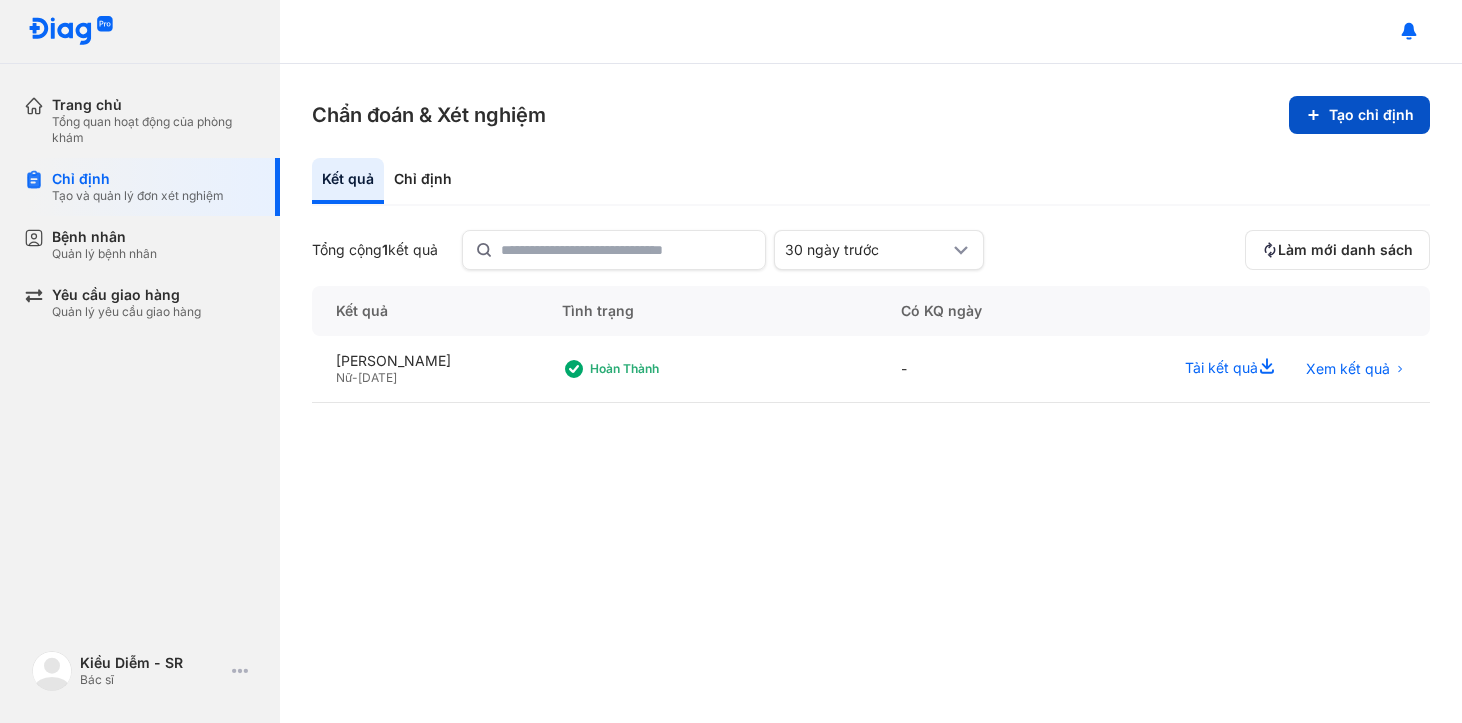 click on "Tạo chỉ định" at bounding box center (1359, 115) 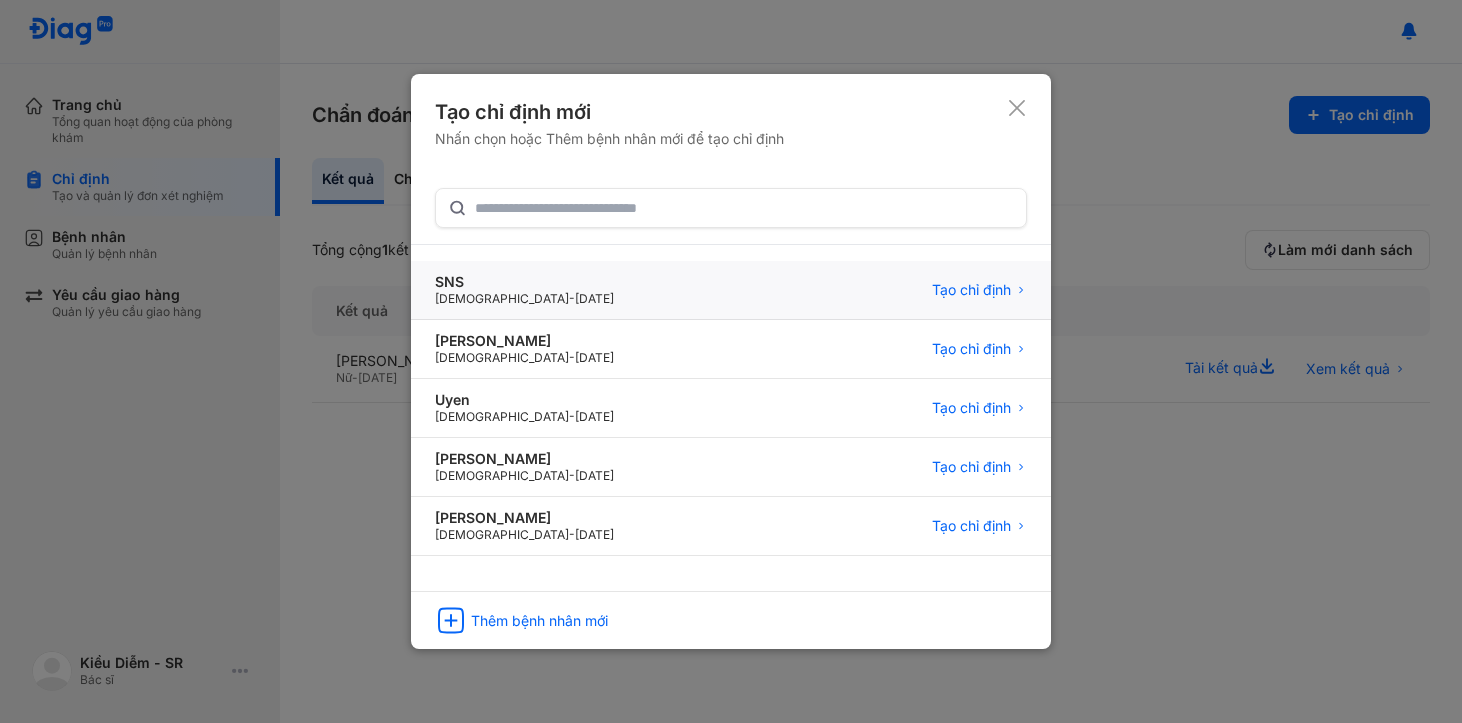 click on "SNS" at bounding box center [524, 282] 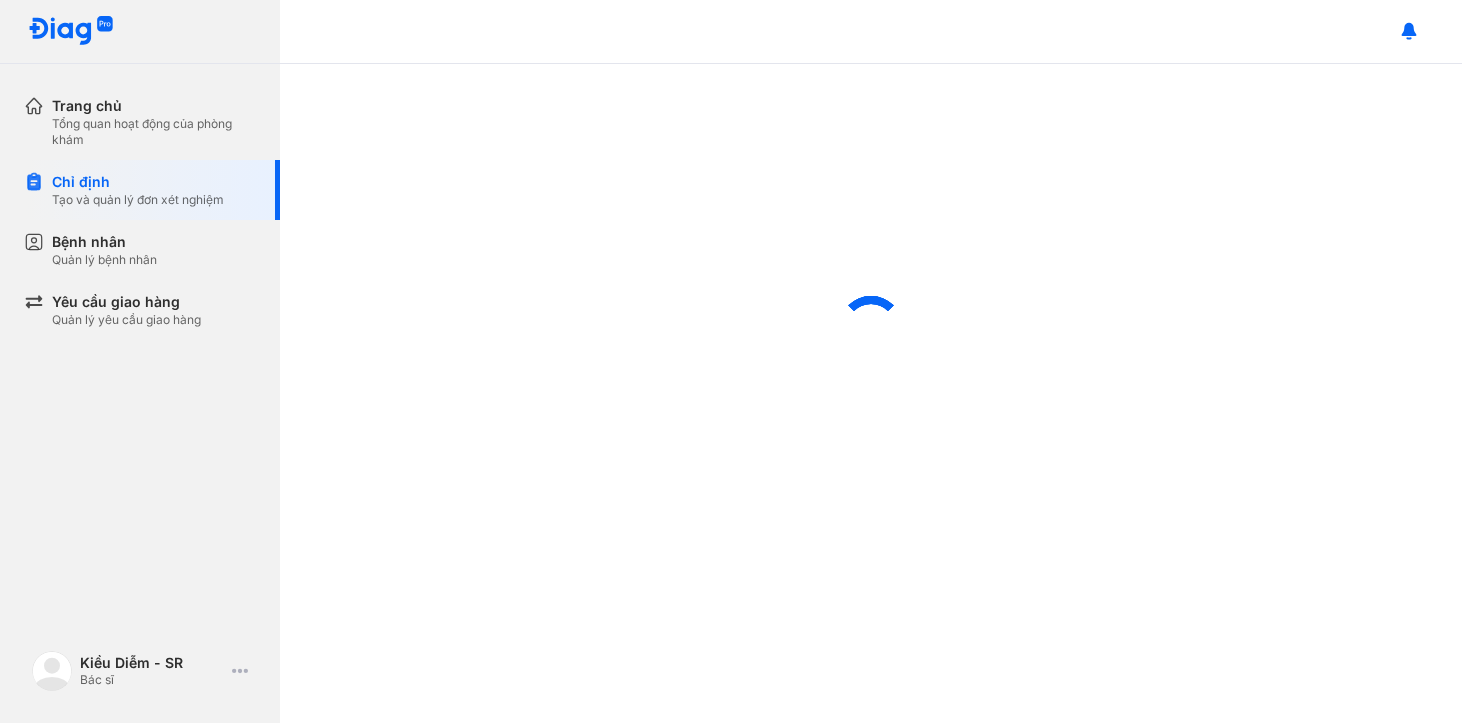 scroll, scrollTop: 0, scrollLeft: 0, axis: both 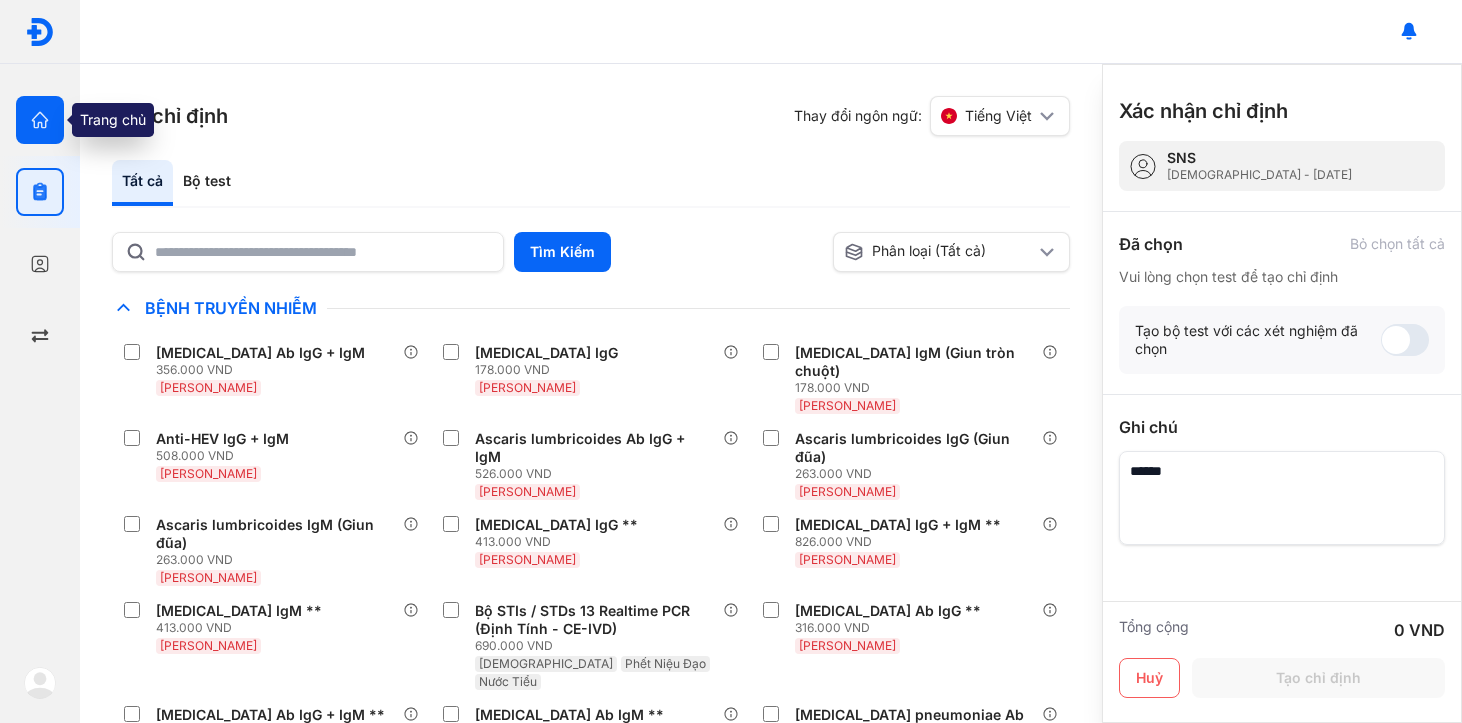 click at bounding box center (40, 120) 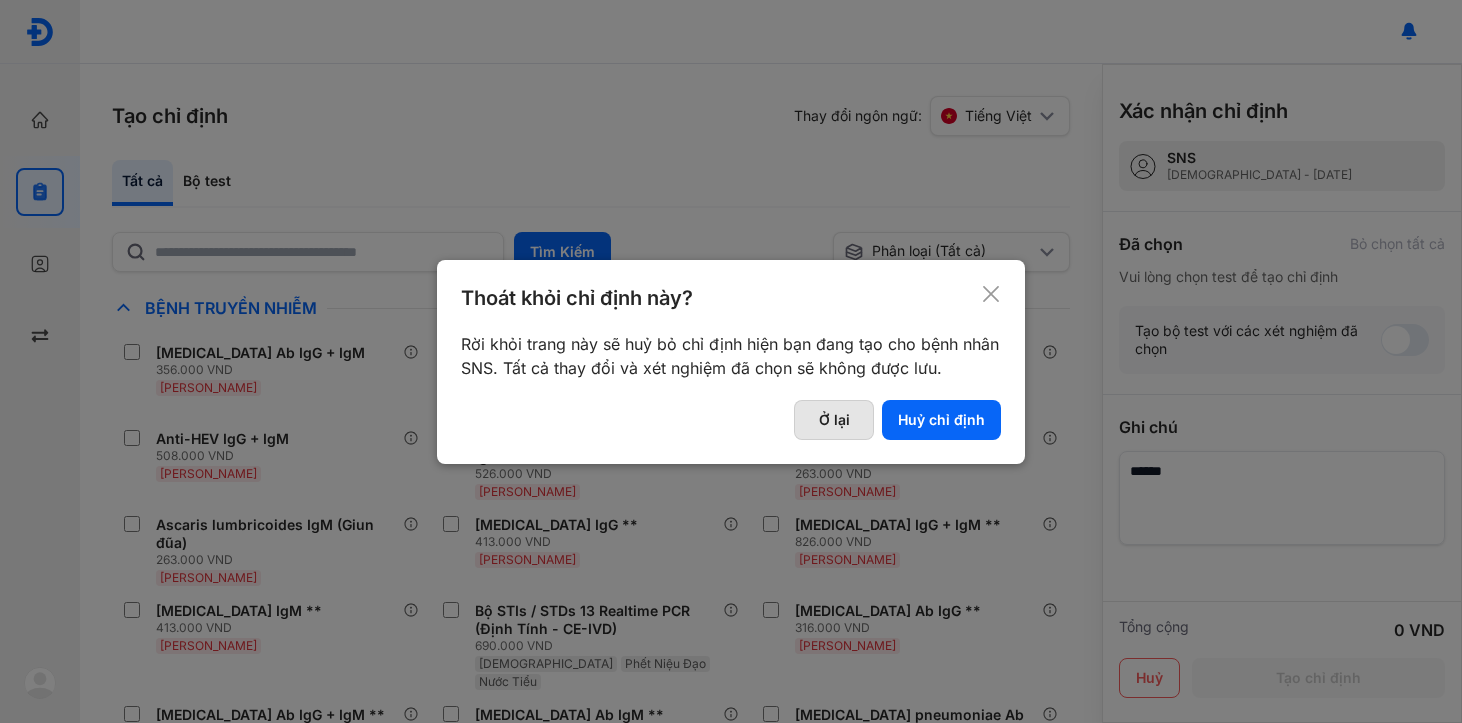click on "Ở lại" at bounding box center [834, 420] 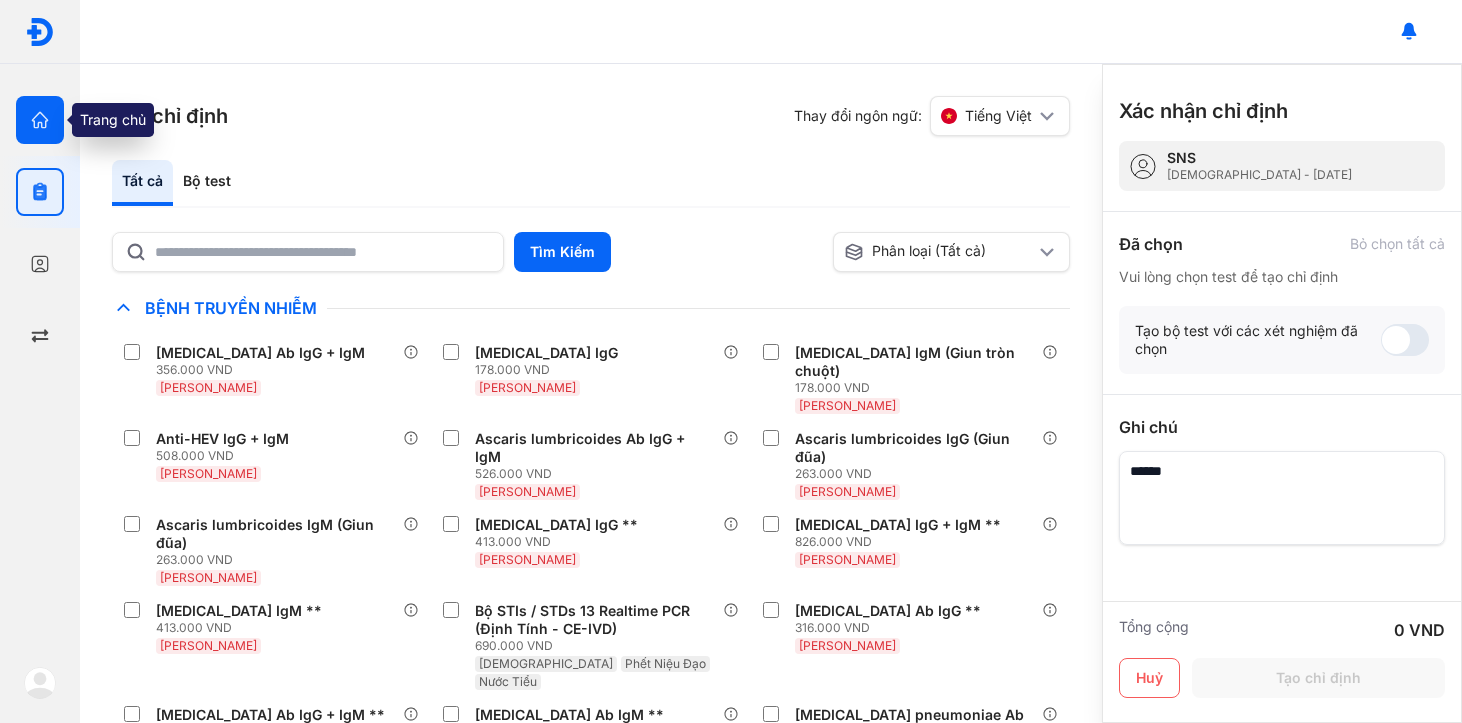 click at bounding box center (40, 120) 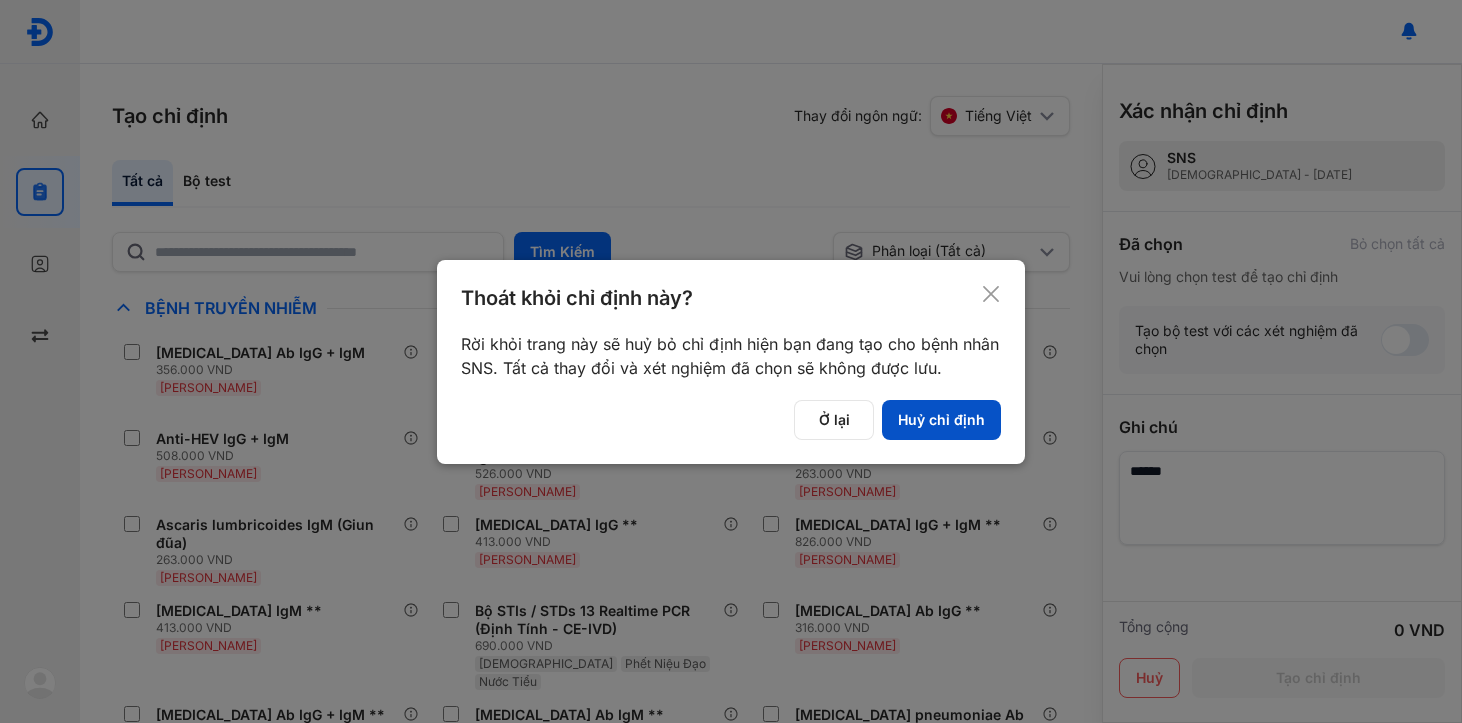 click on "Huỷ chỉ định" at bounding box center [941, 420] 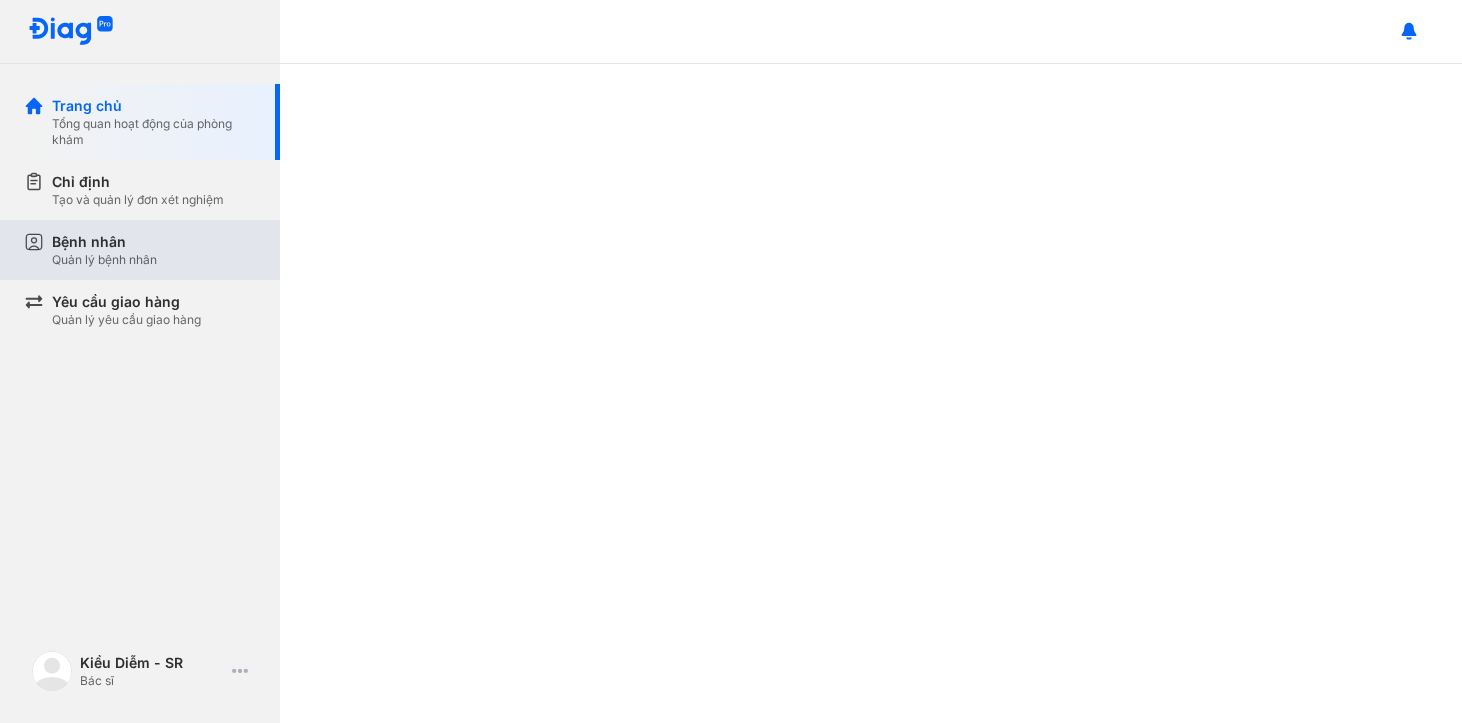 scroll, scrollTop: 0, scrollLeft: 0, axis: both 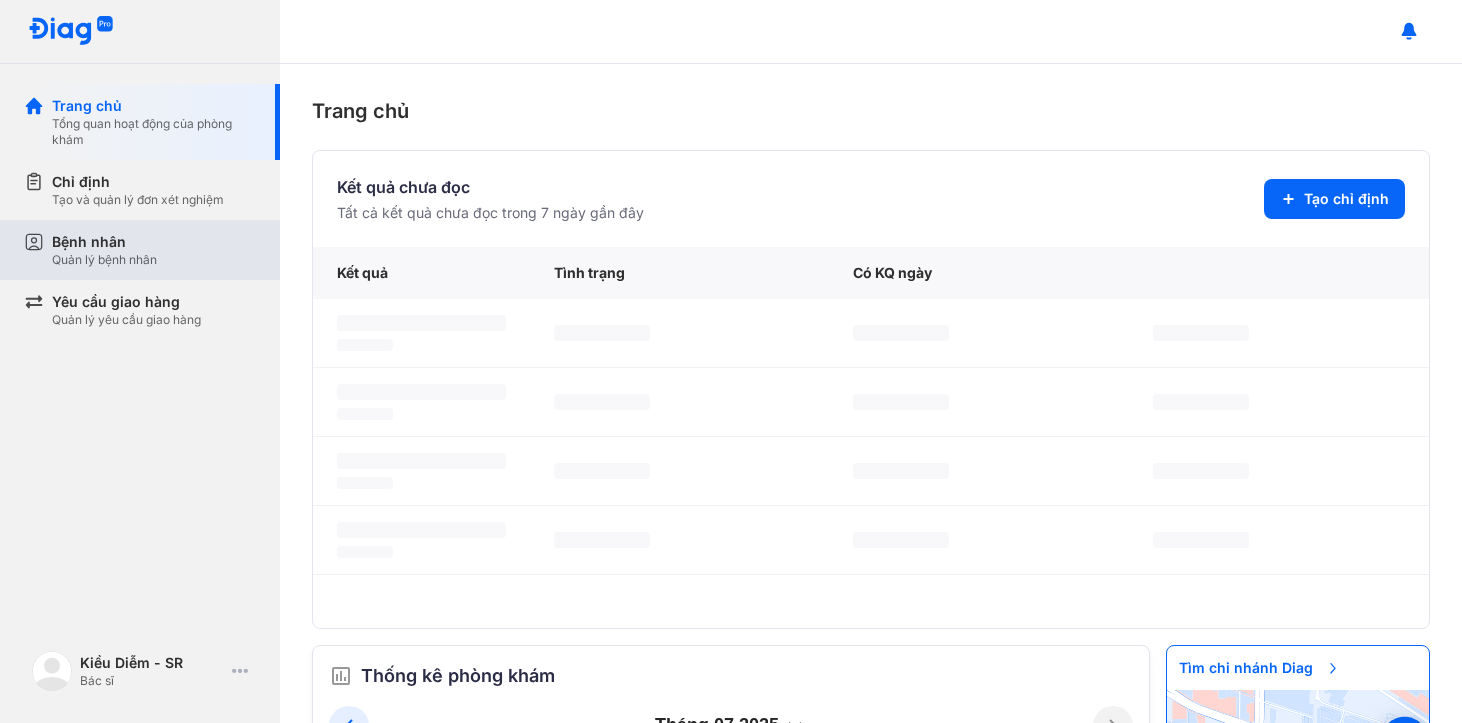 click on "Quản lý bệnh nhân" at bounding box center [104, 260] 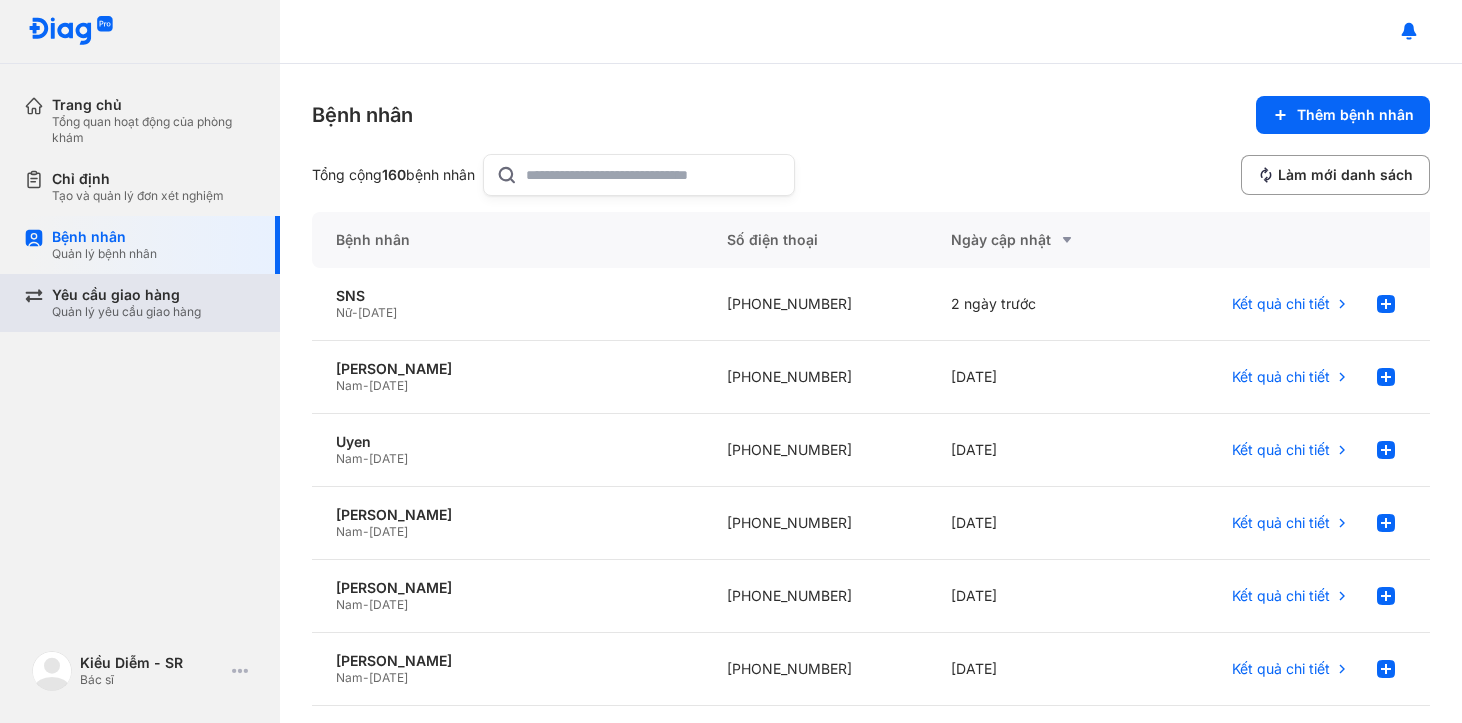 click on "Yêu cầu giao hàng" at bounding box center [126, 295] 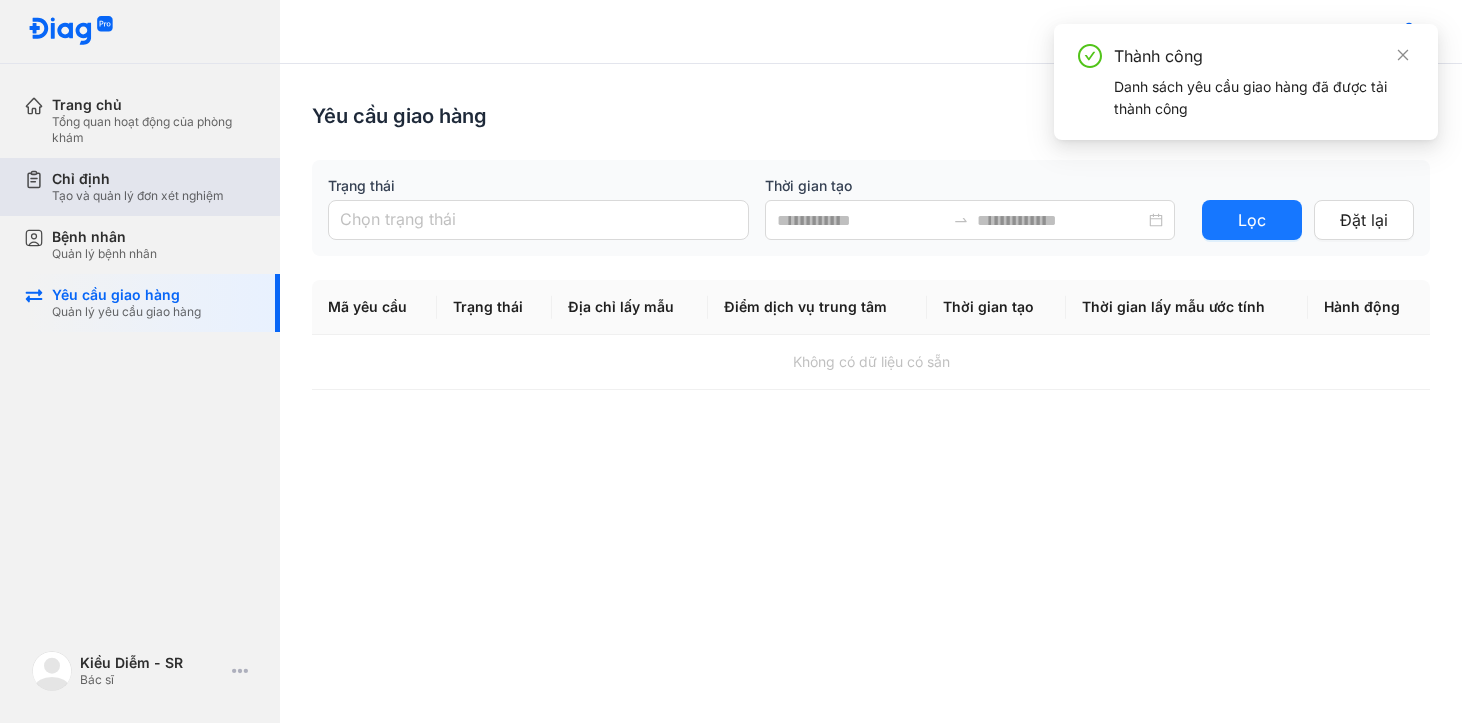click on "Tạo và quản lý đơn xét nghiệm" at bounding box center [138, 196] 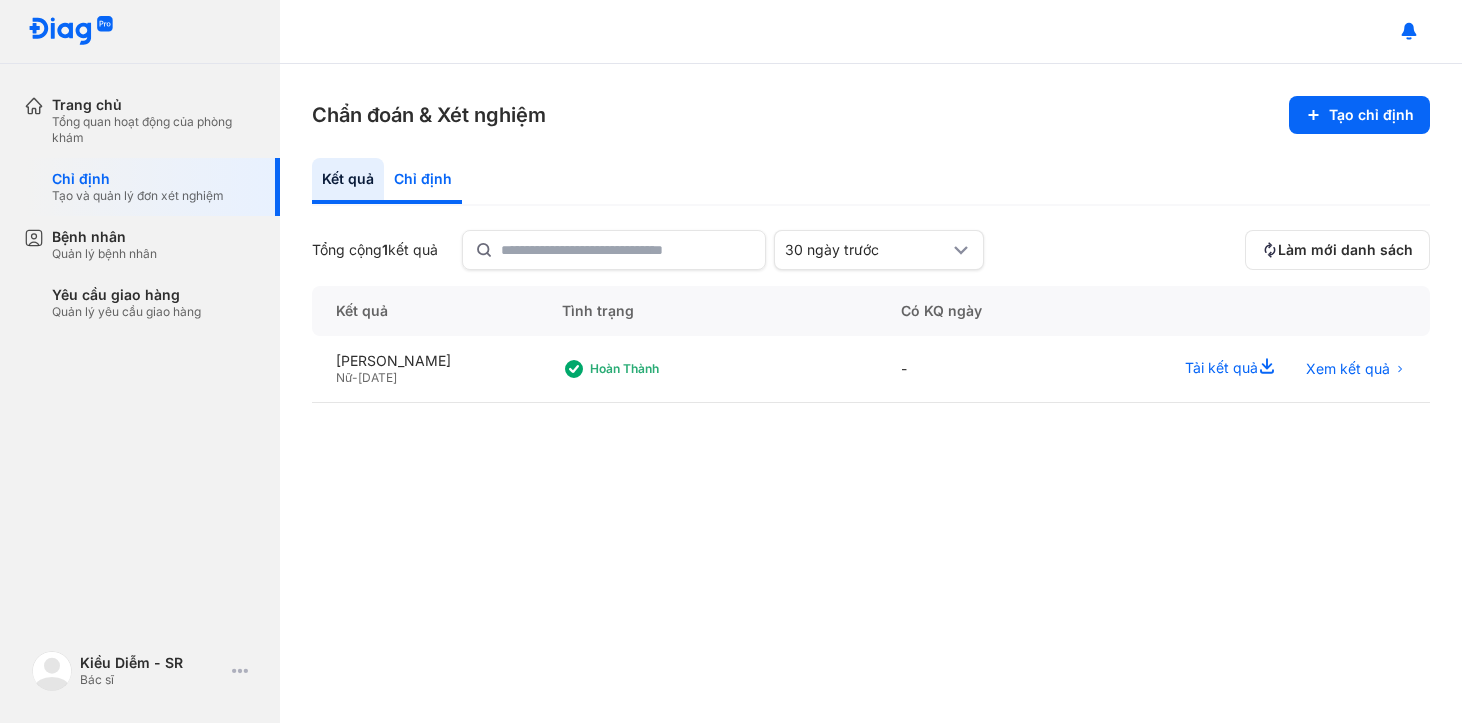 click on "Chỉ định" 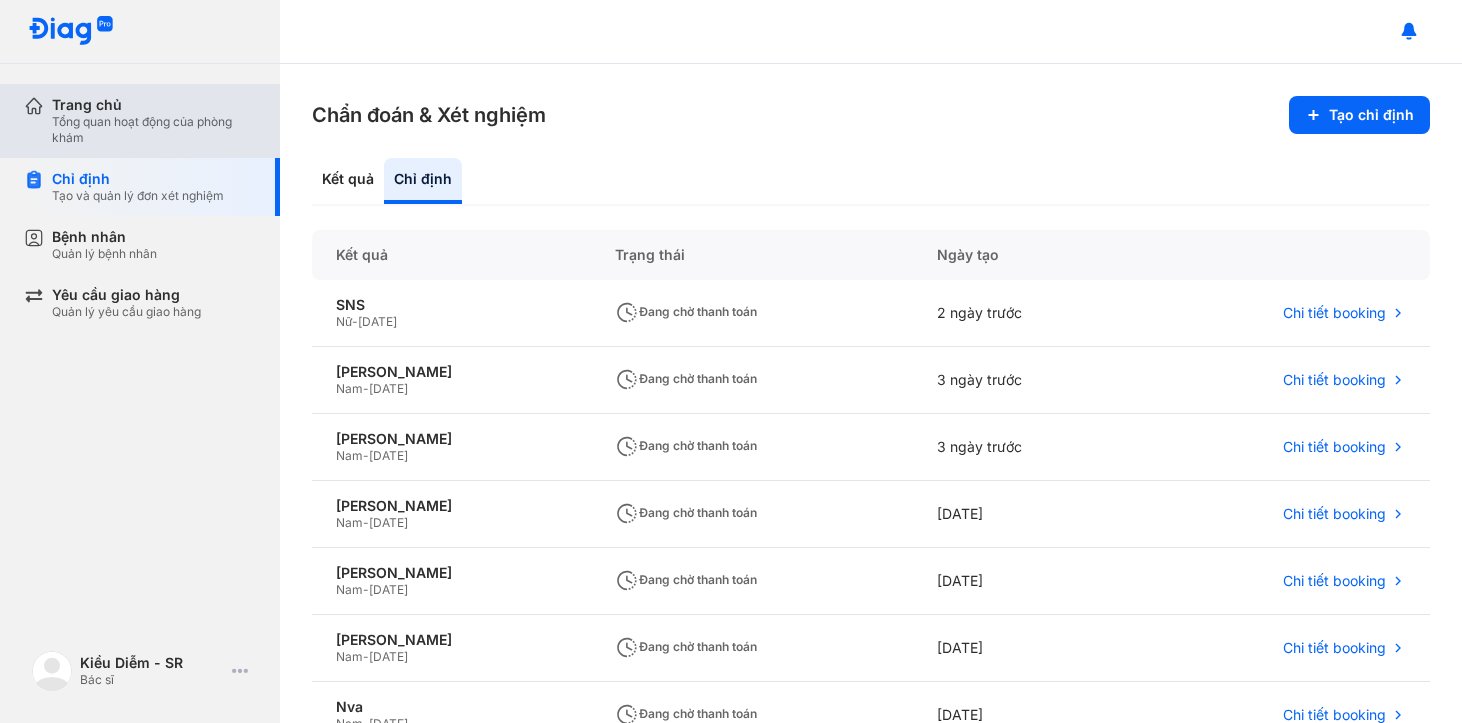 click on "Tổng quan hoạt động của phòng khám" at bounding box center [154, 130] 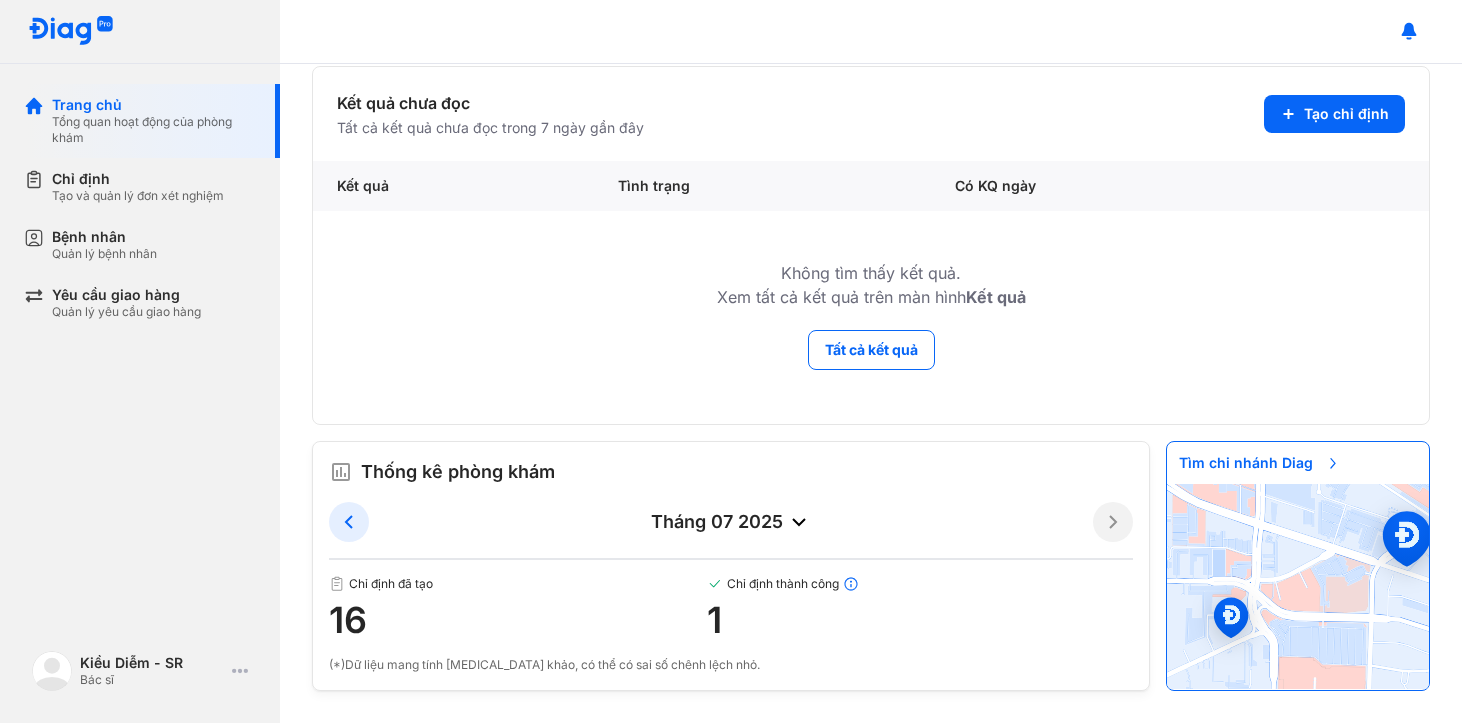 scroll, scrollTop: 0, scrollLeft: 0, axis: both 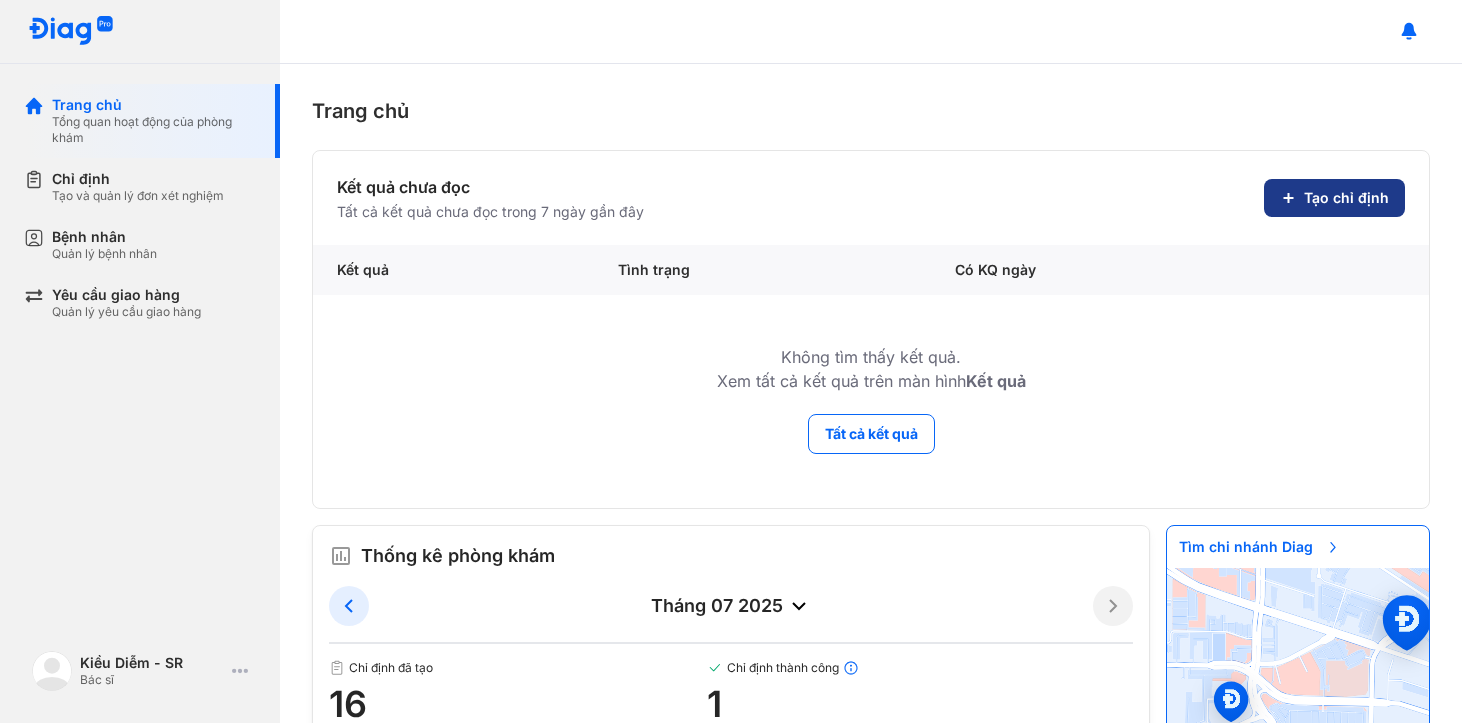 click on "Tạo chỉ định" at bounding box center (1334, 198) 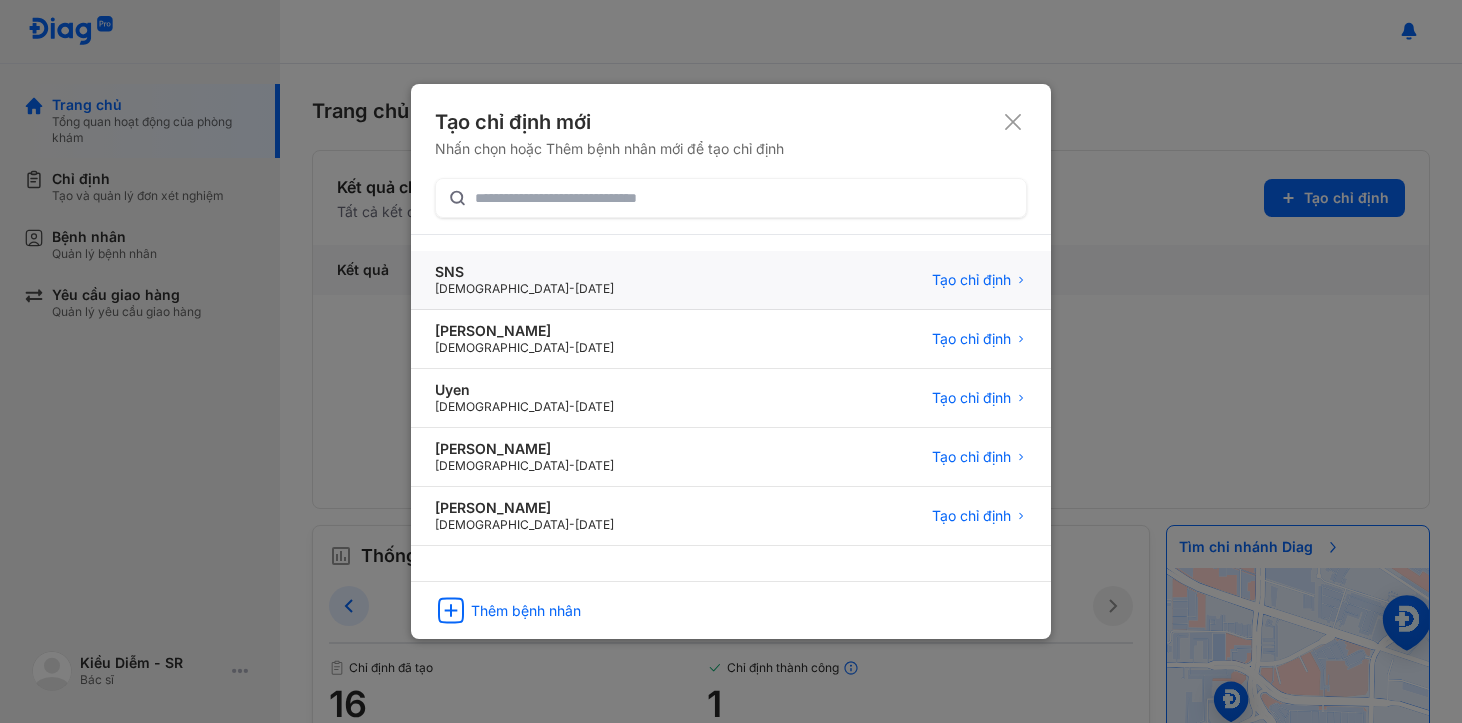 click on "SNS Female  -  01/01/1998 Tạo chỉ định" 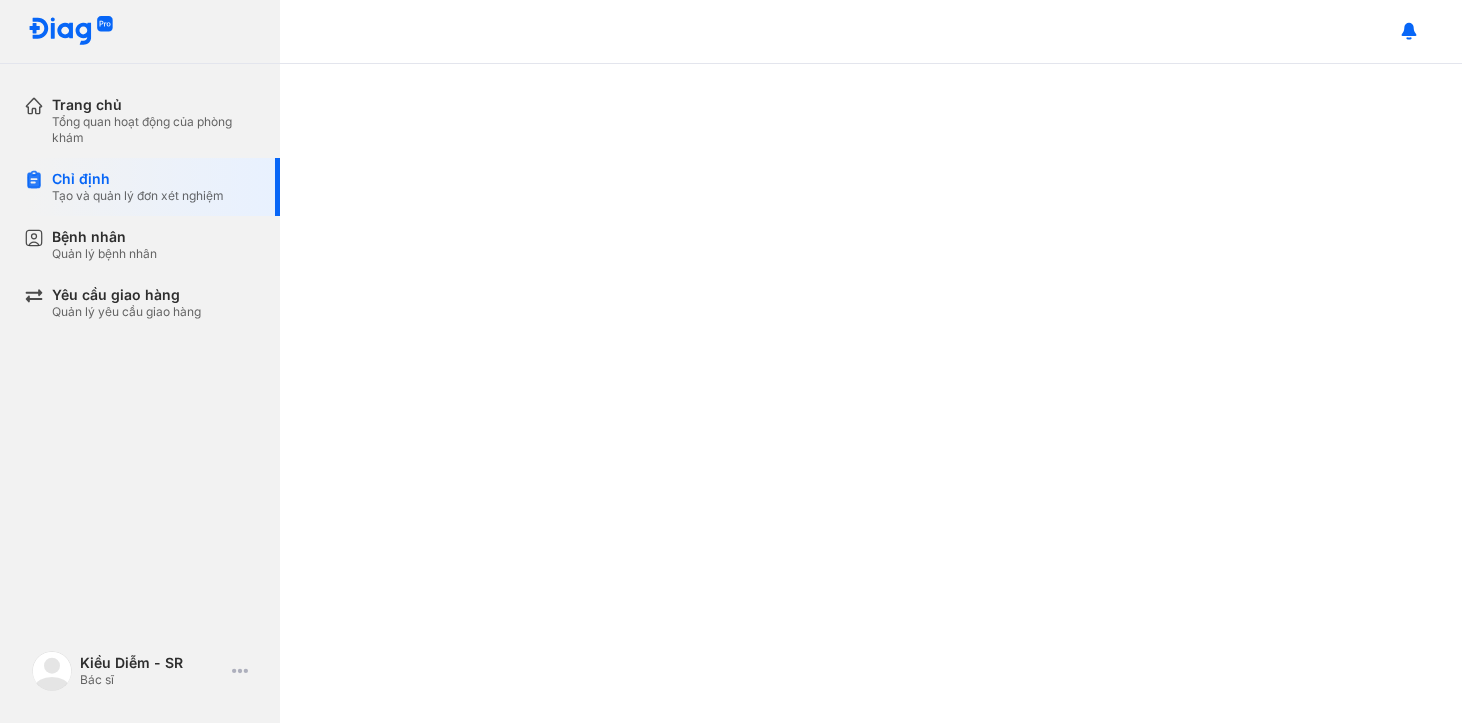 scroll, scrollTop: 0, scrollLeft: 0, axis: both 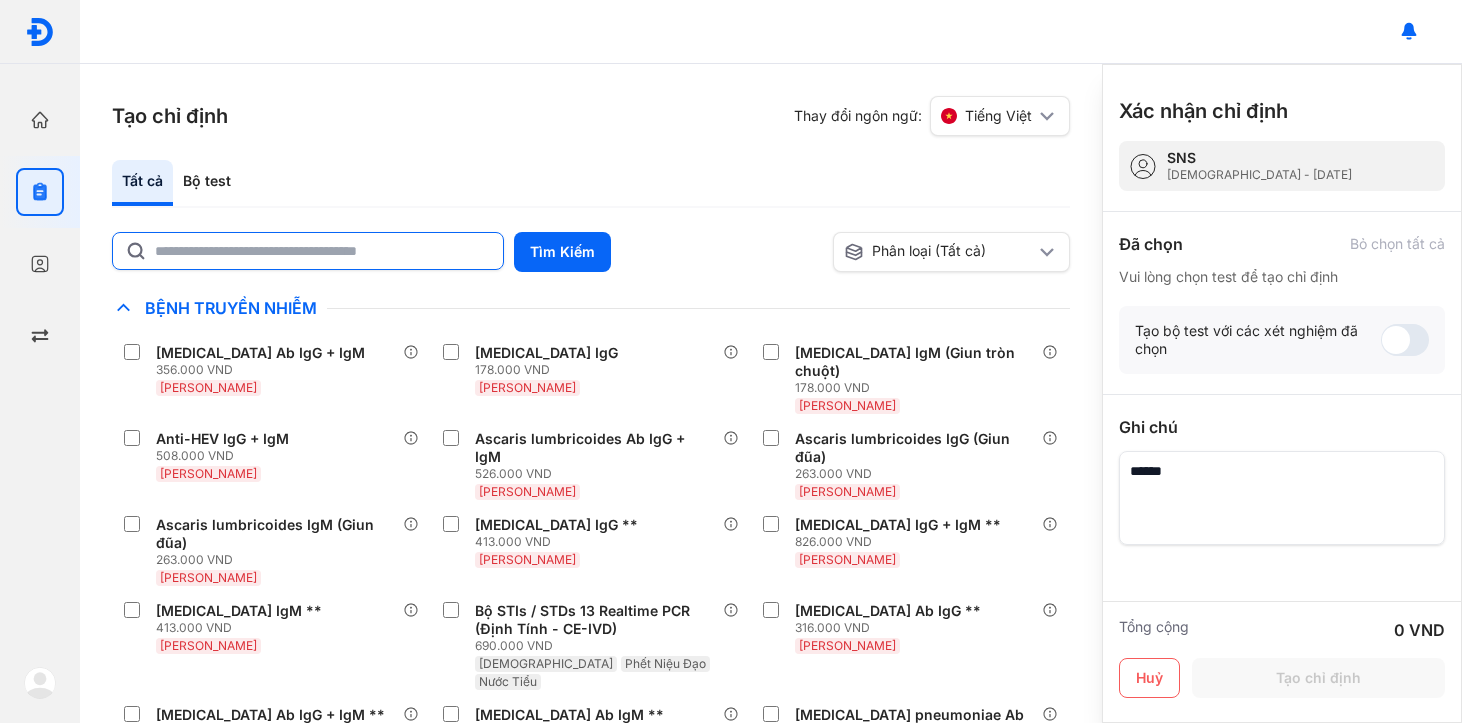 click 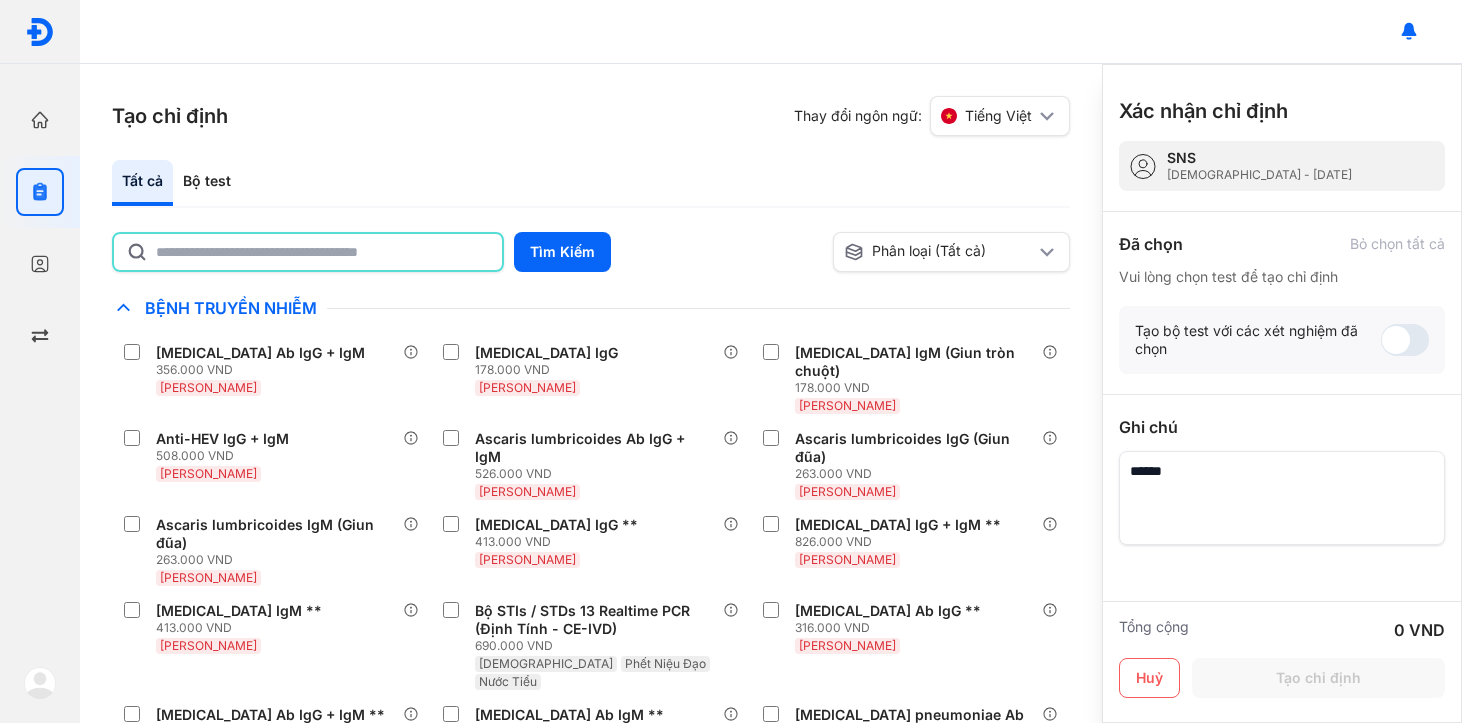 type on "*" 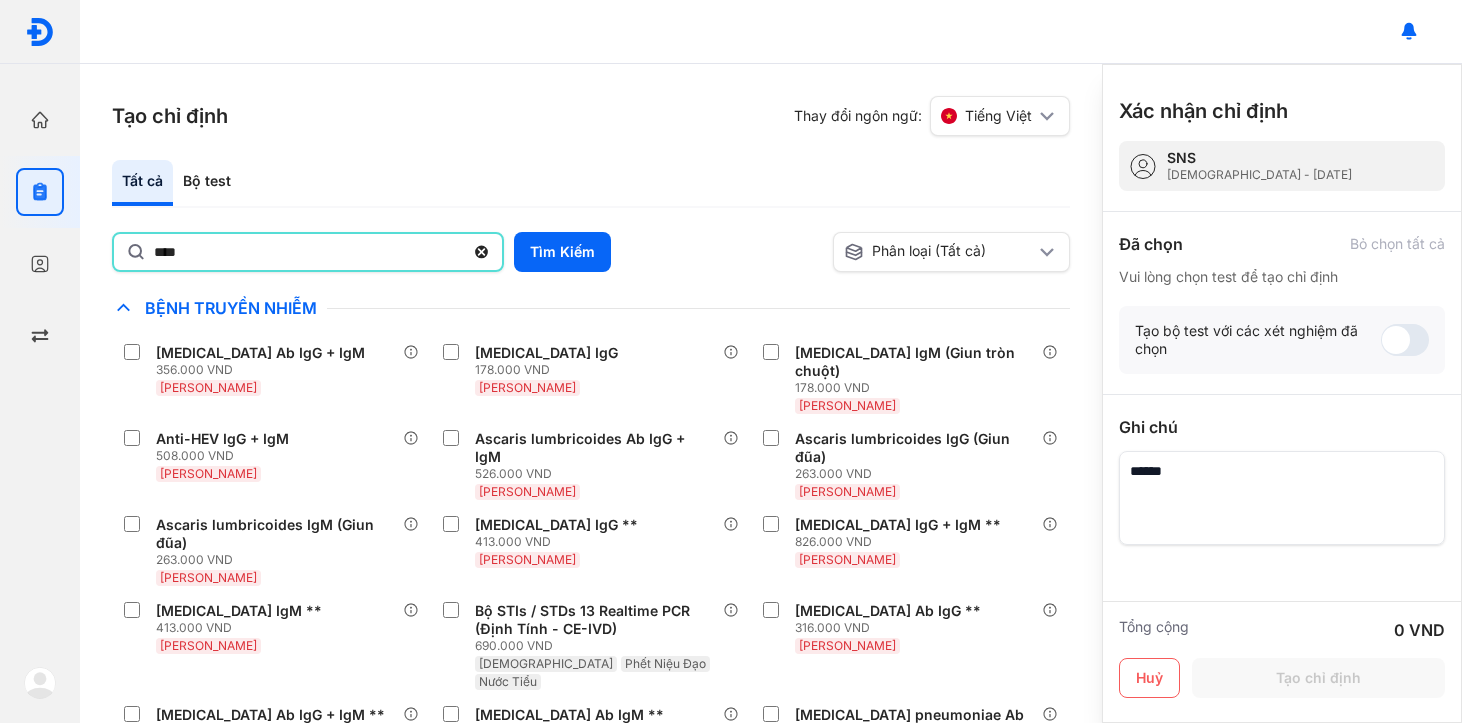 type on "***" 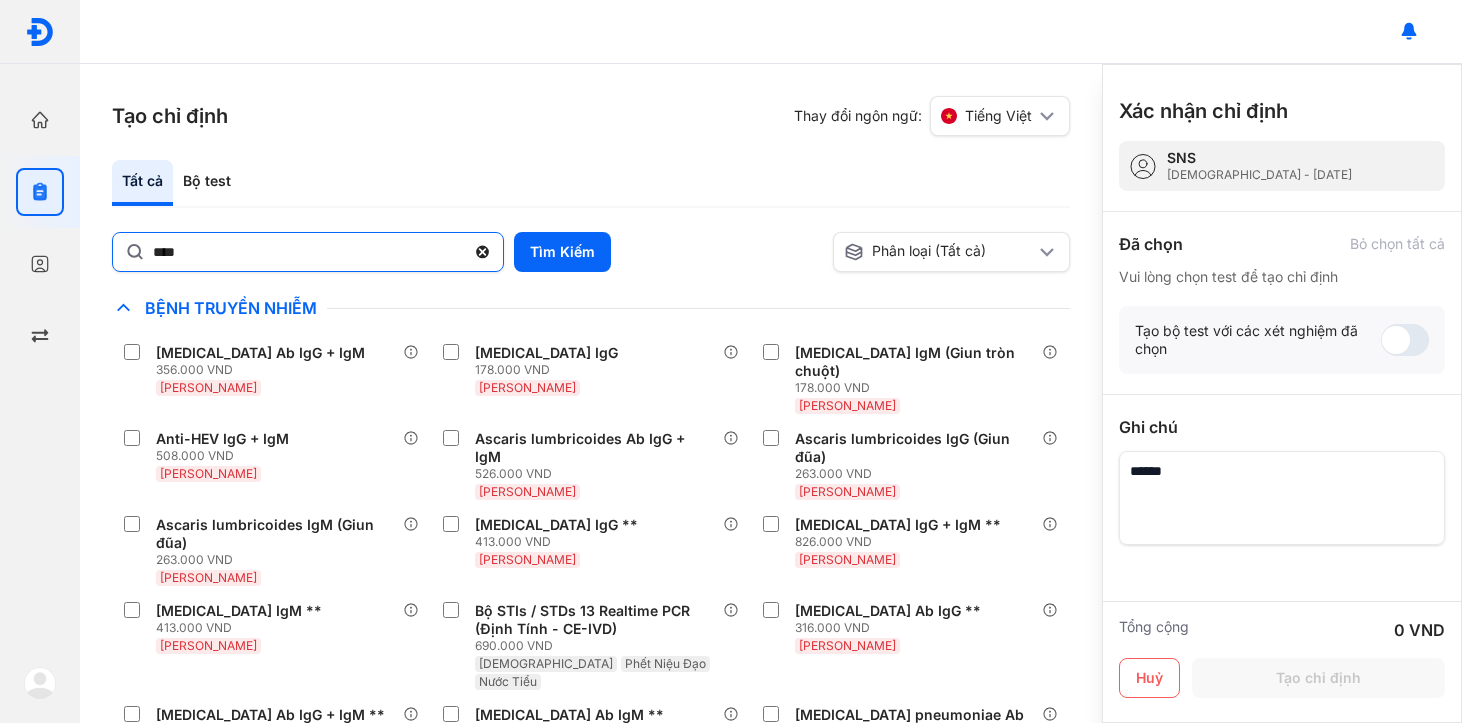 click 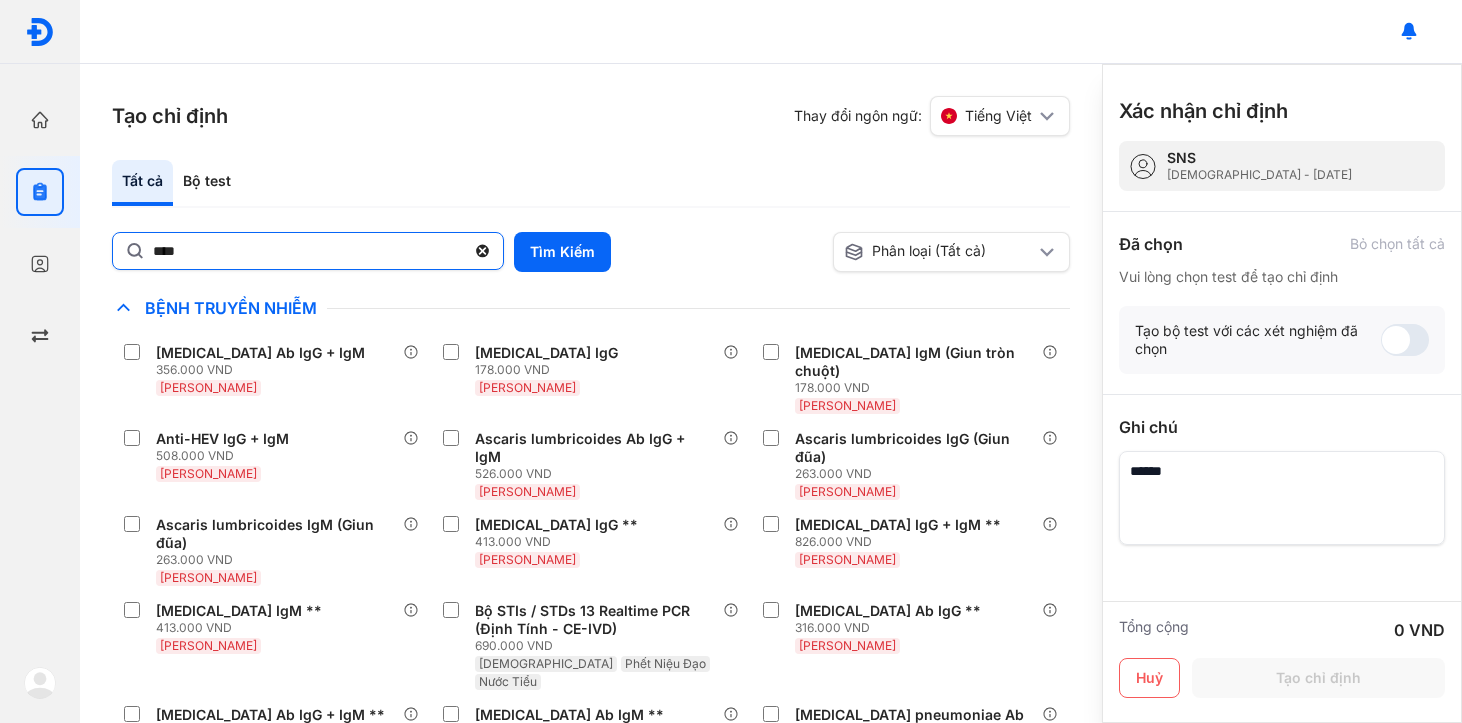 click on "***" 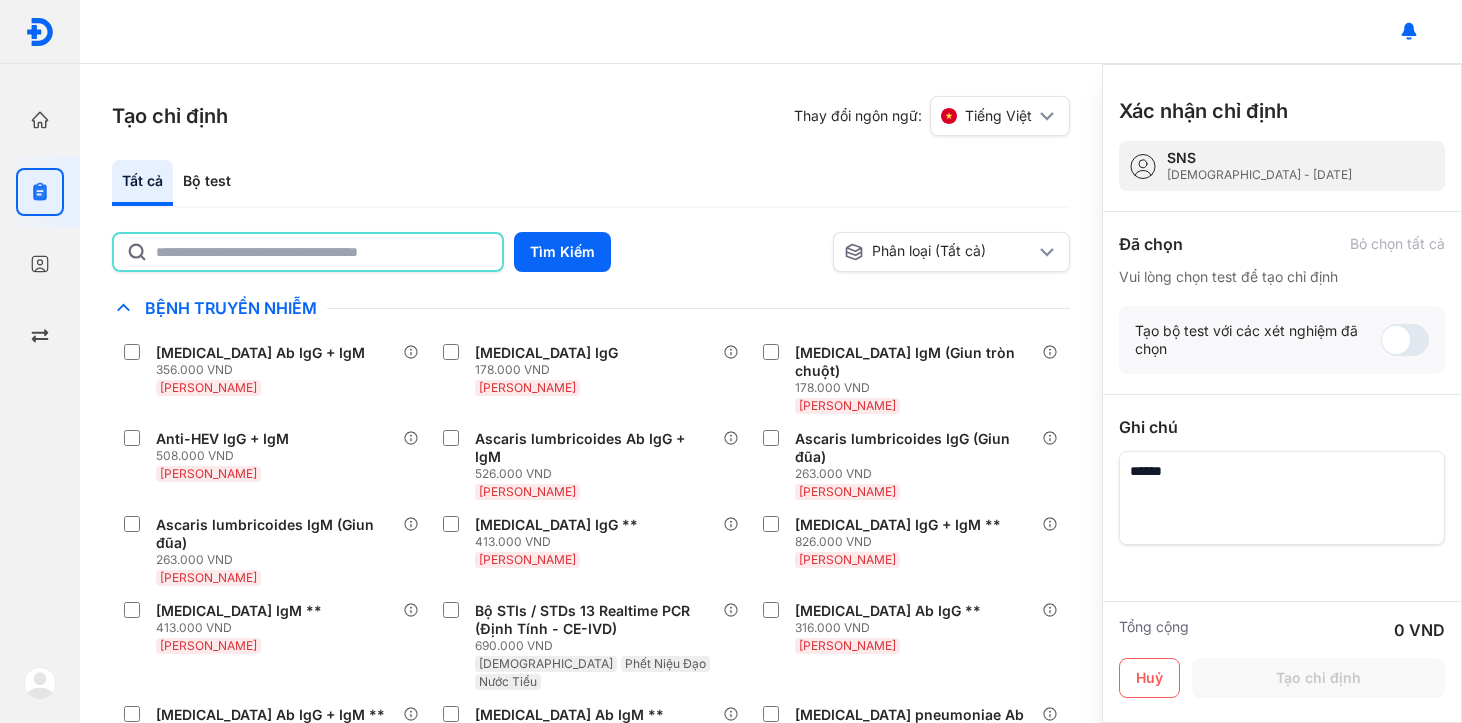 click 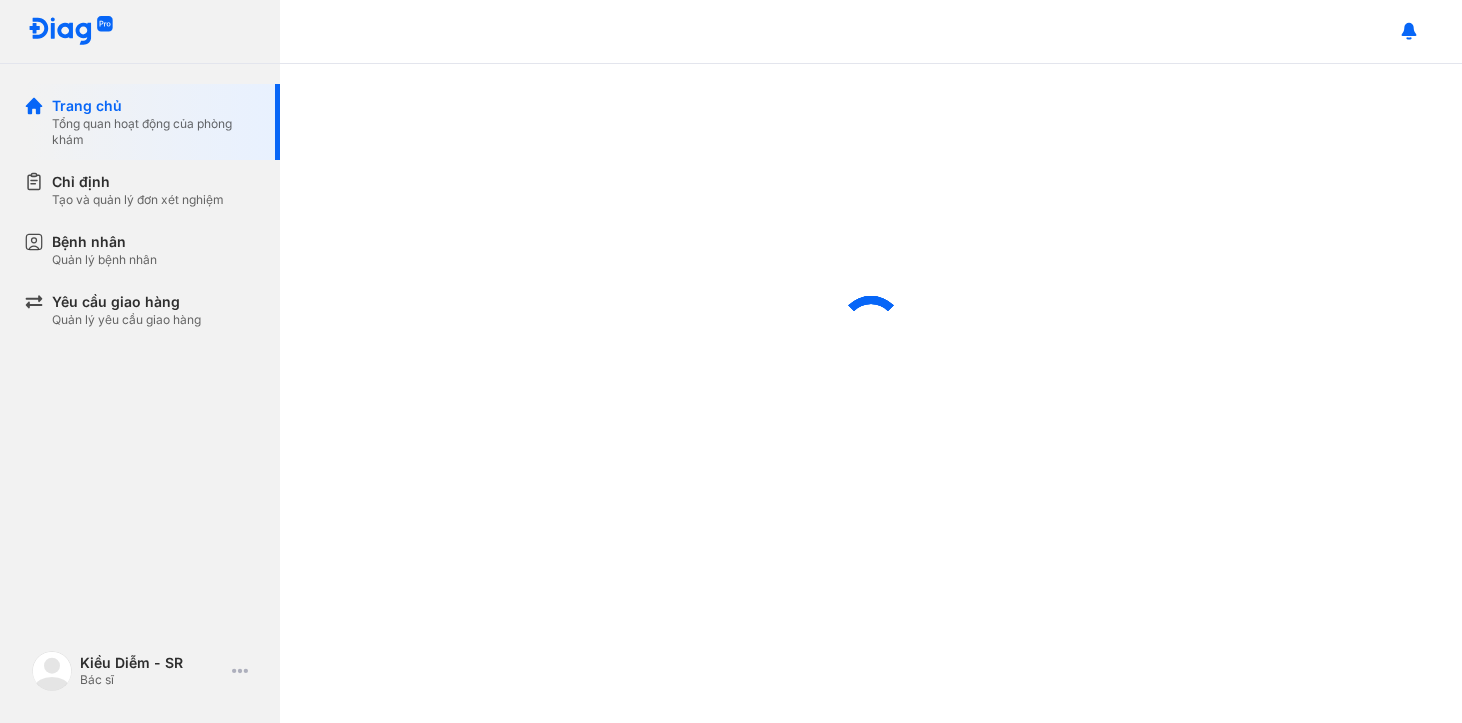 scroll, scrollTop: 0, scrollLeft: 0, axis: both 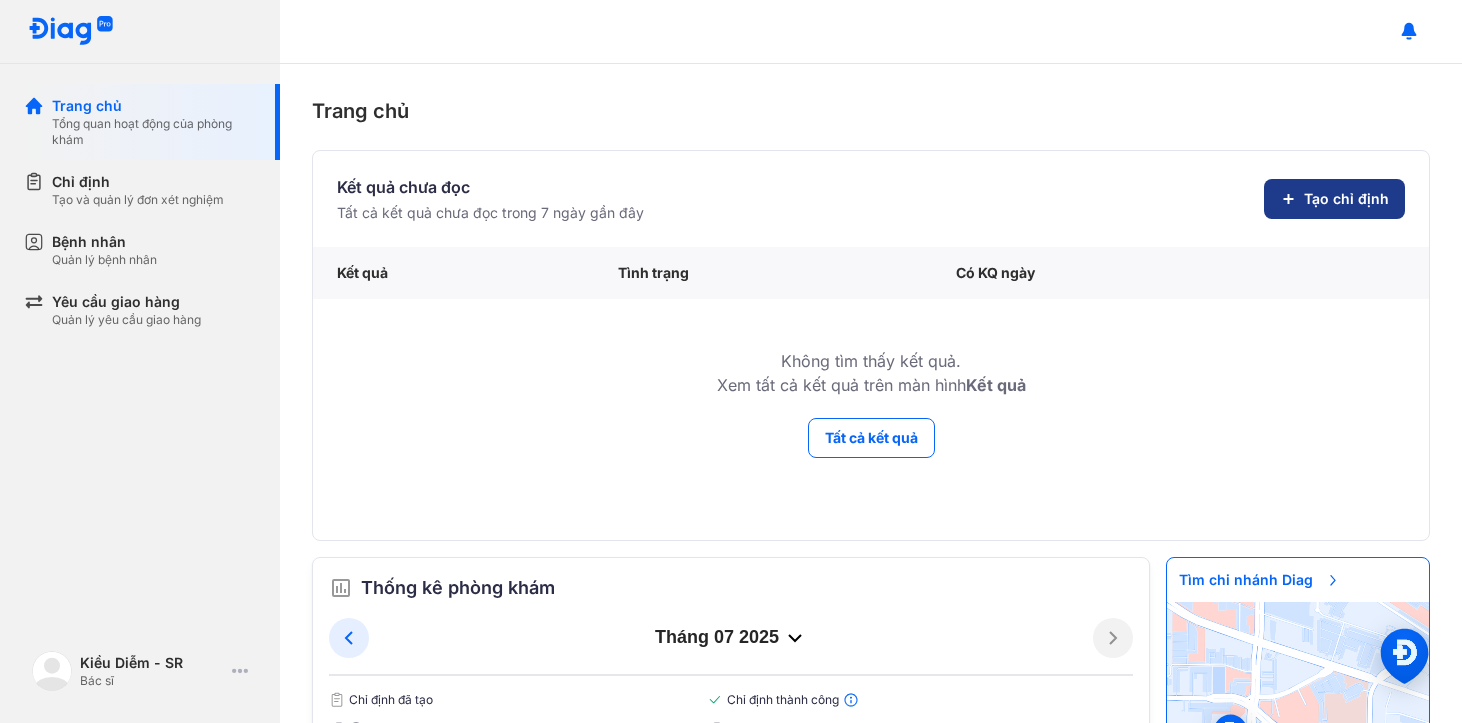 click on "Tạo chỉ định" 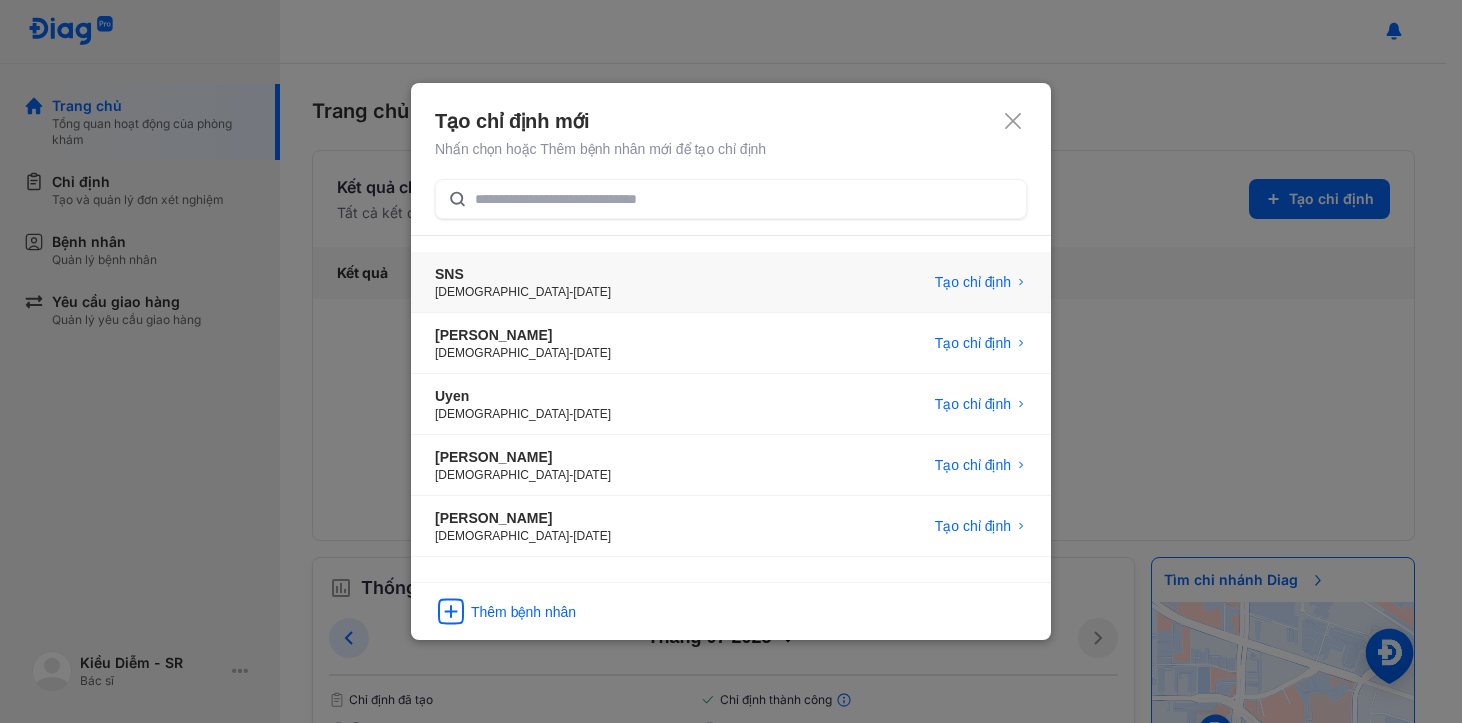 click on "SNS Female  -  01/01/1998 Tạo chỉ định" 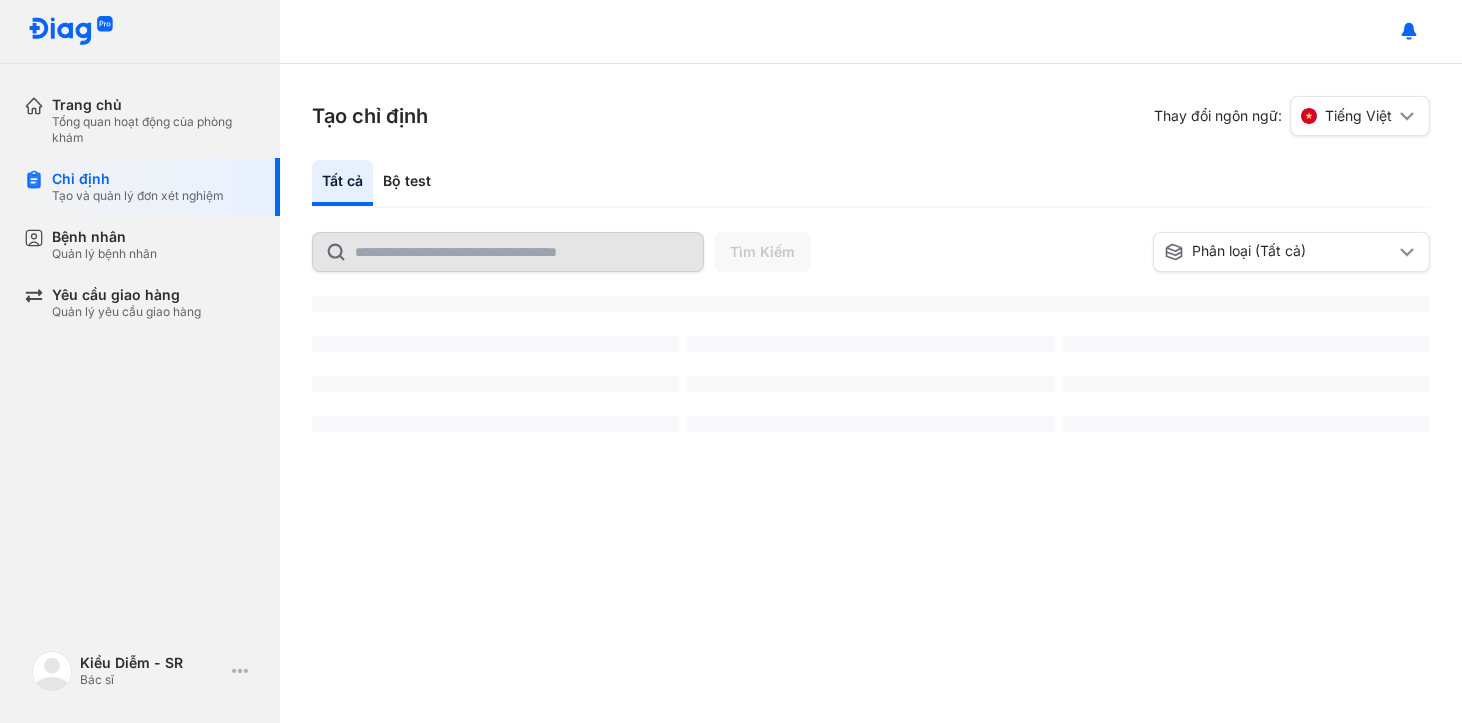 scroll, scrollTop: 0, scrollLeft: 0, axis: both 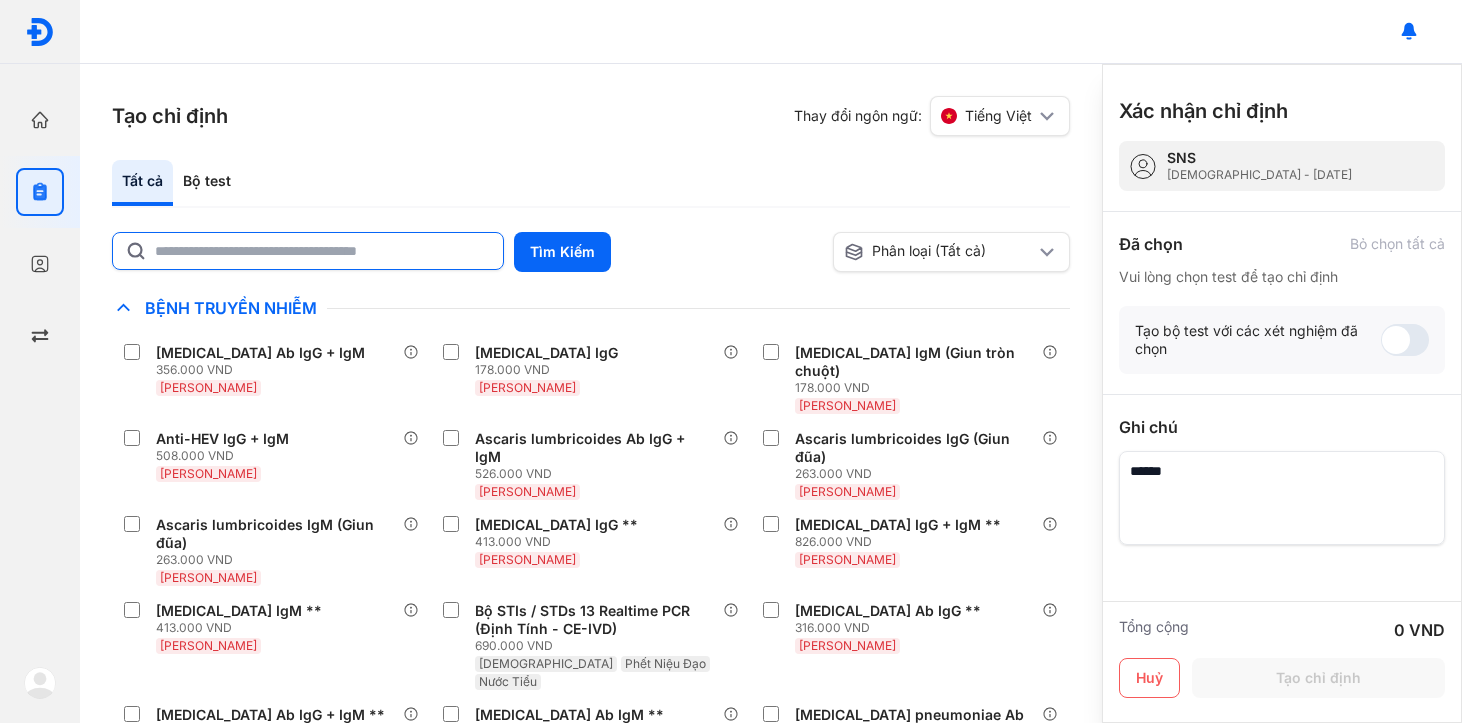 click 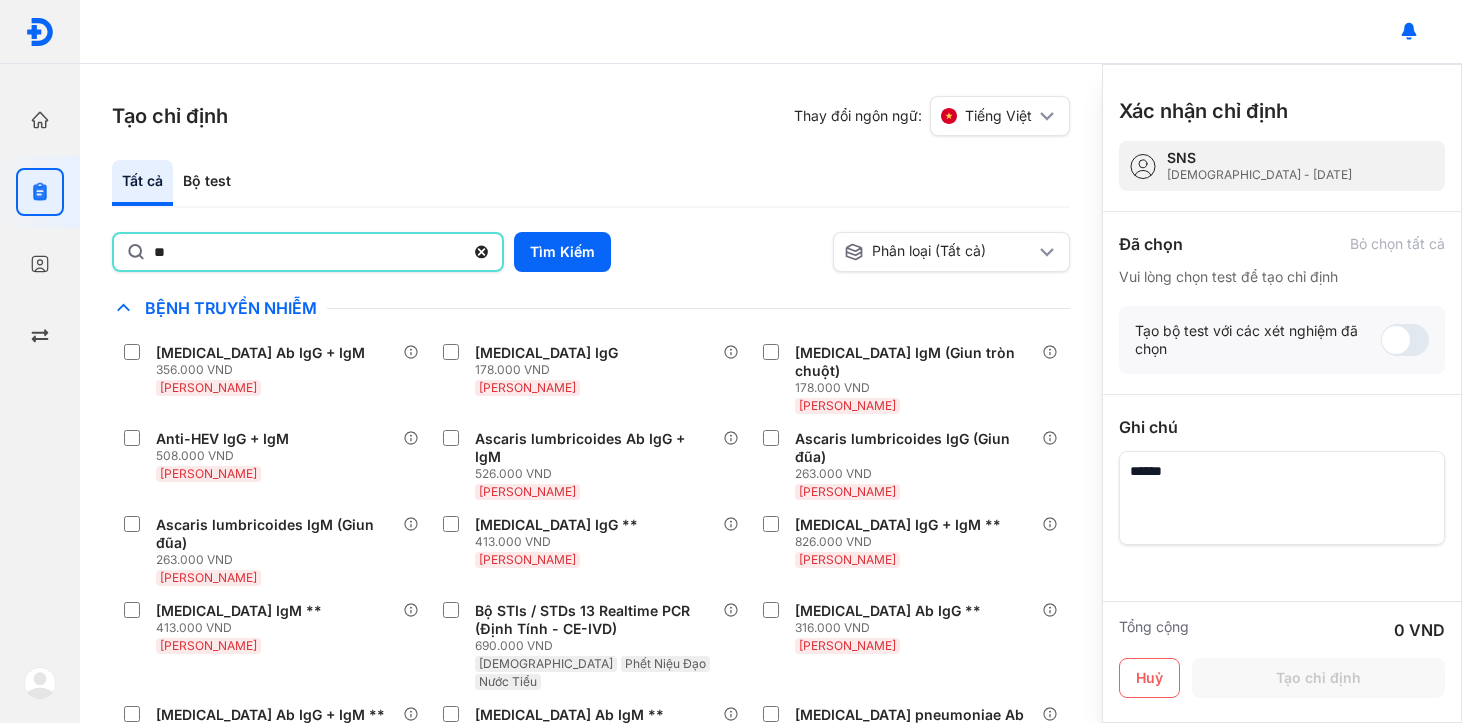 type on "*" 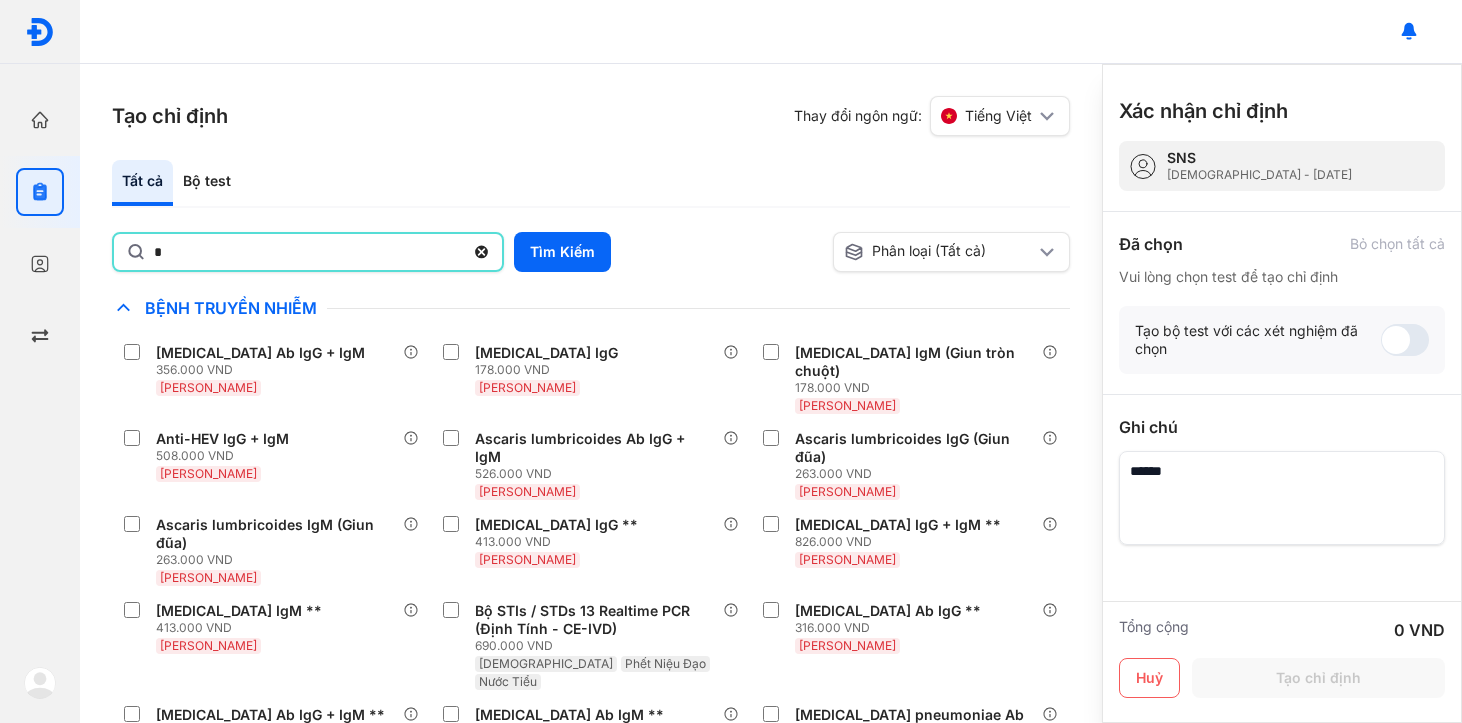 type 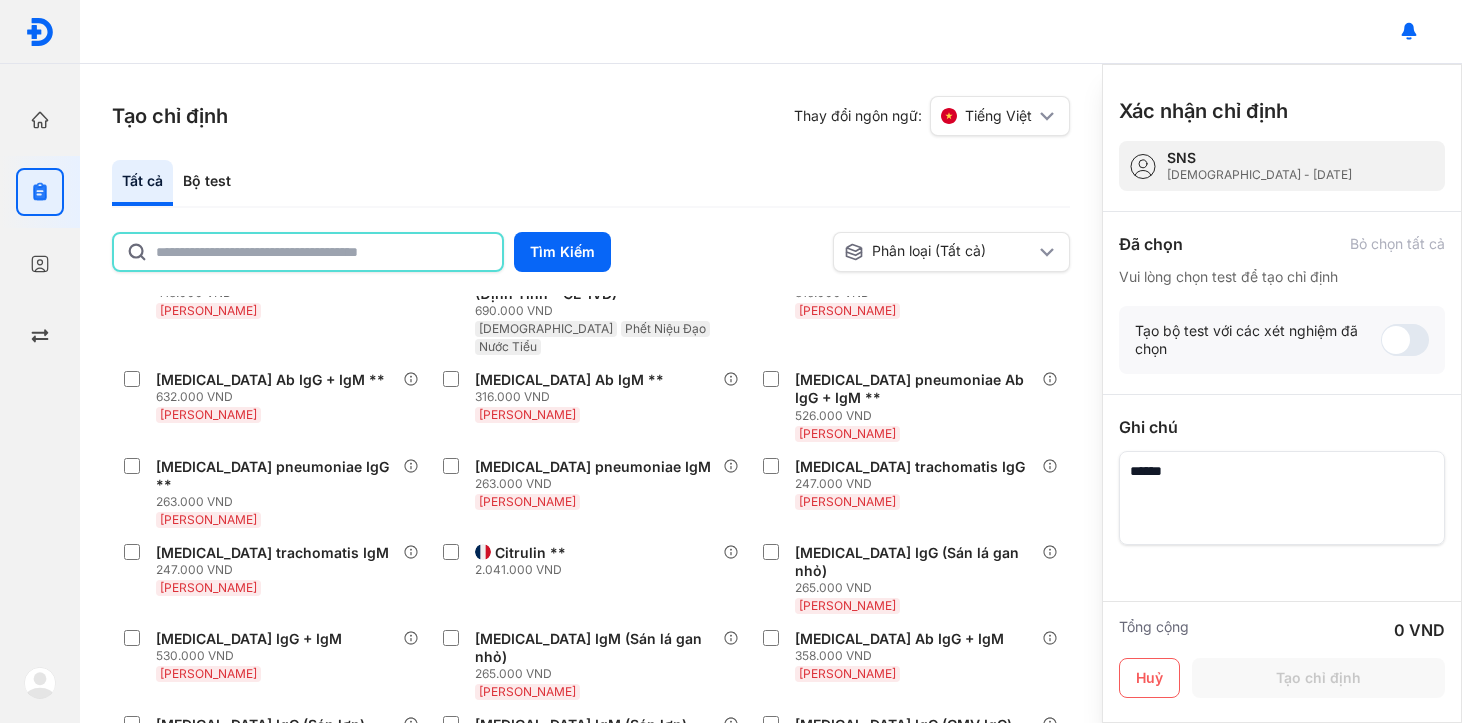 scroll, scrollTop: 0, scrollLeft: 0, axis: both 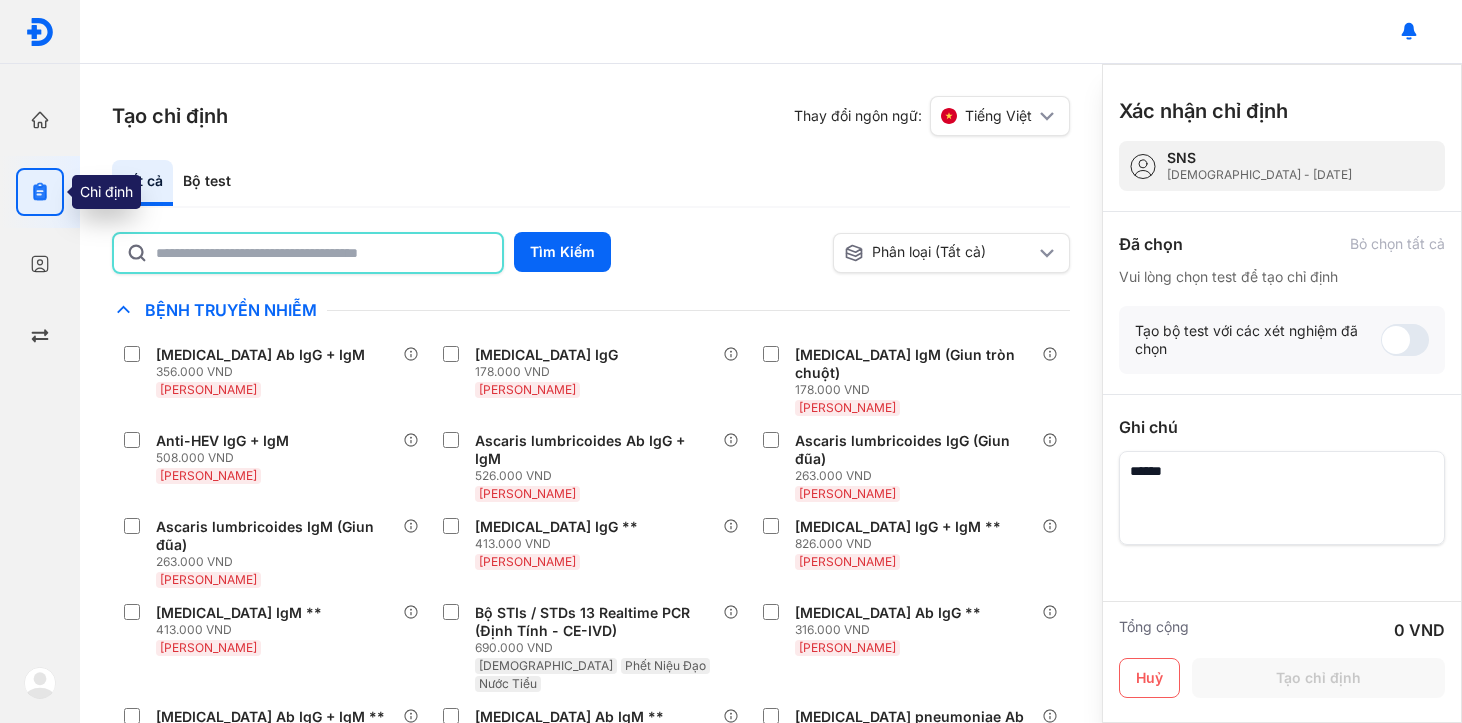 click at bounding box center [40, 192] 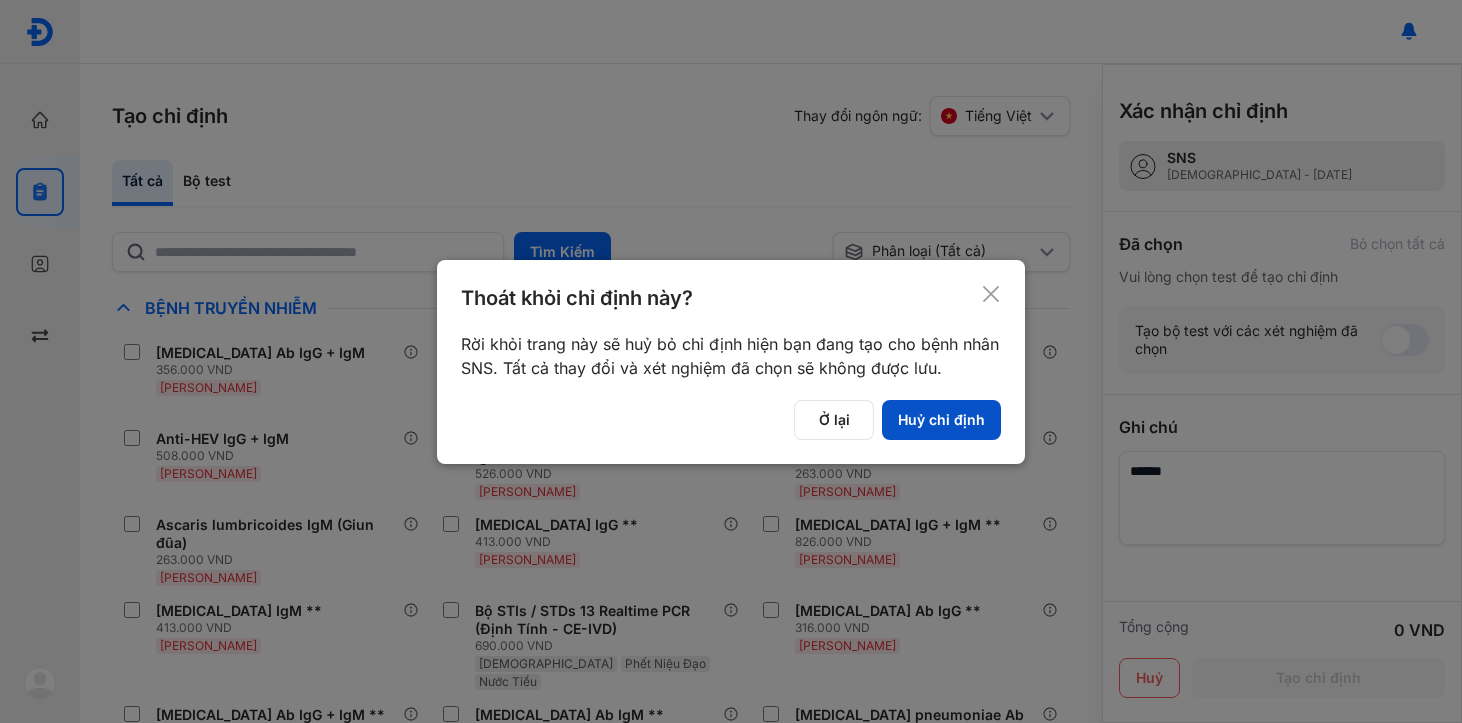 click on "Huỷ chỉ định" at bounding box center [941, 420] 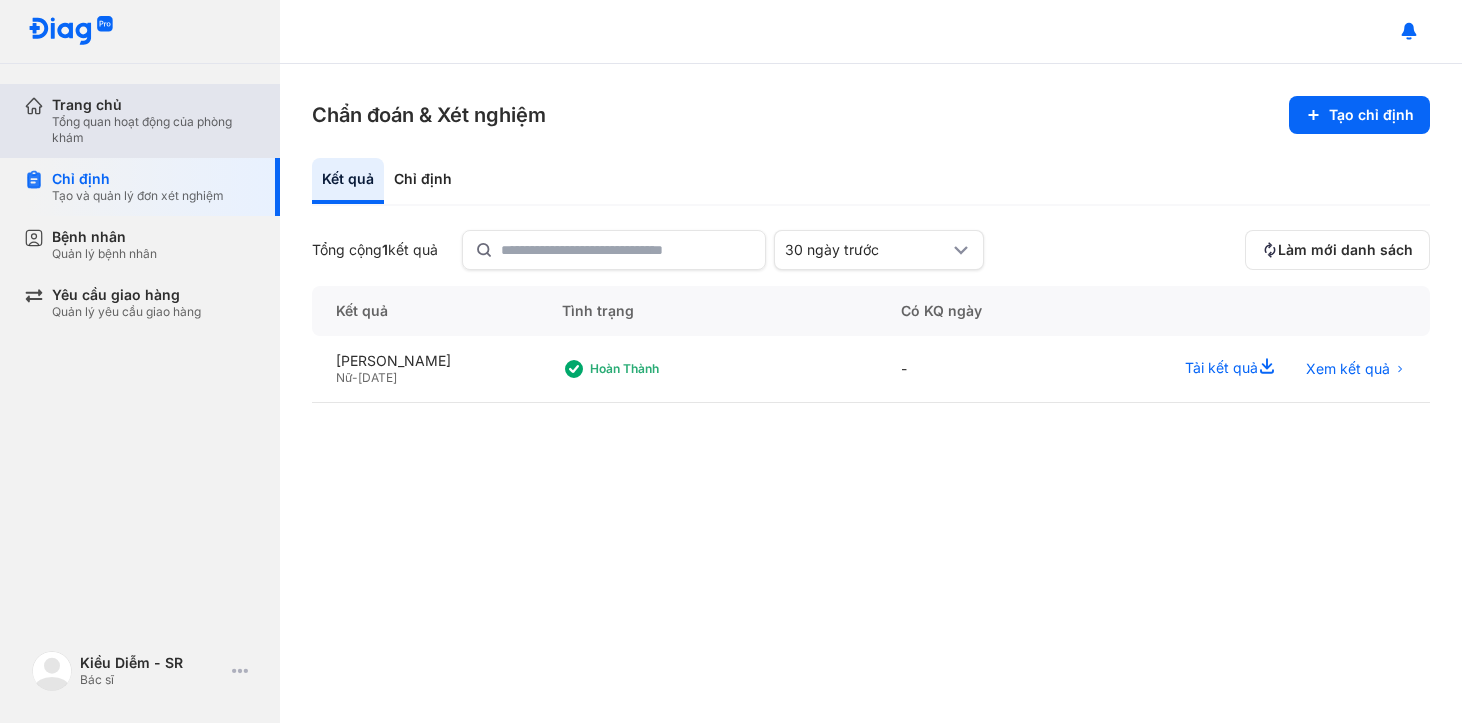 click on "Tổng quan hoạt động của phòng khám" at bounding box center [154, 130] 